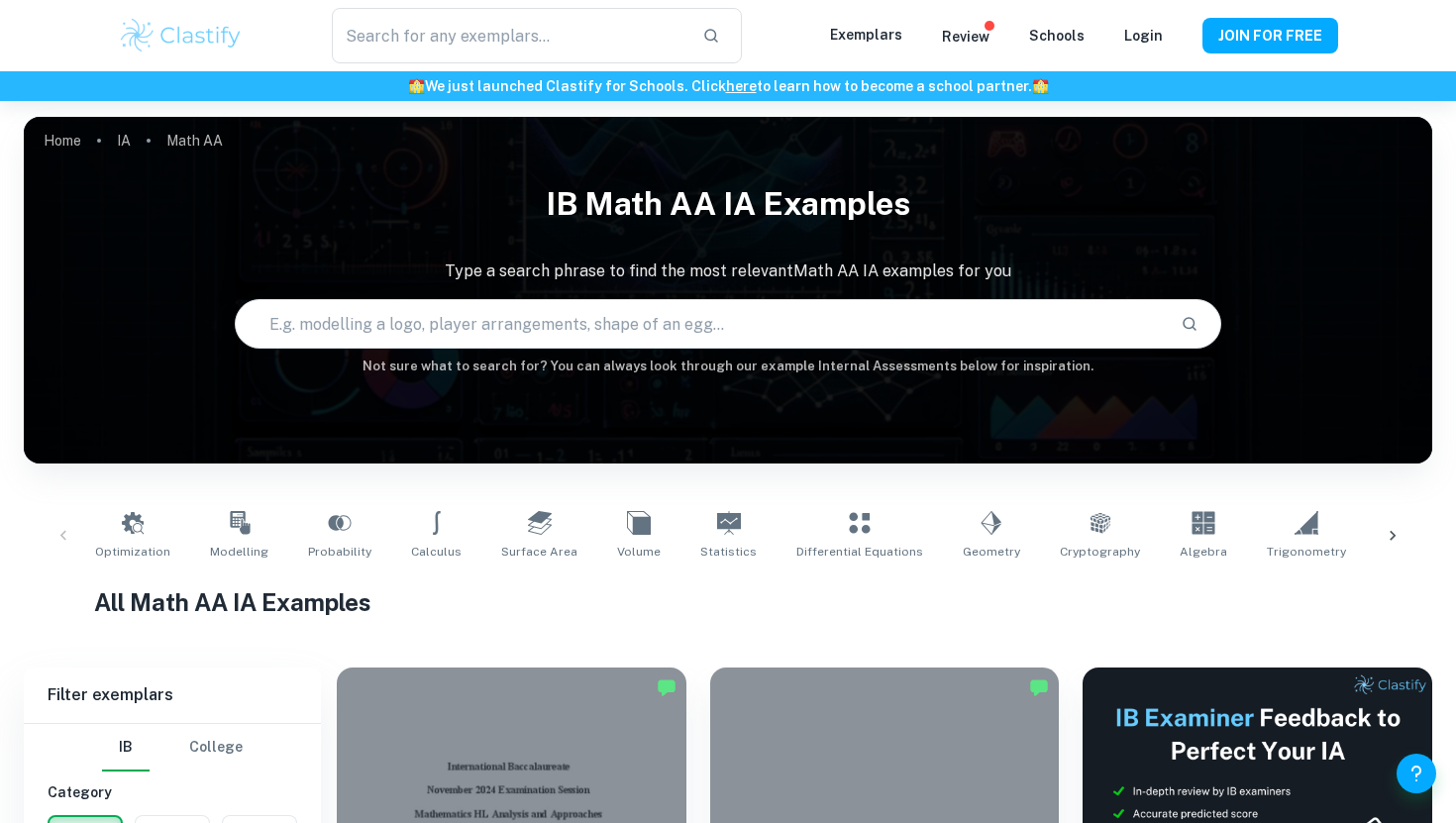 scroll, scrollTop: 0, scrollLeft: 0, axis: both 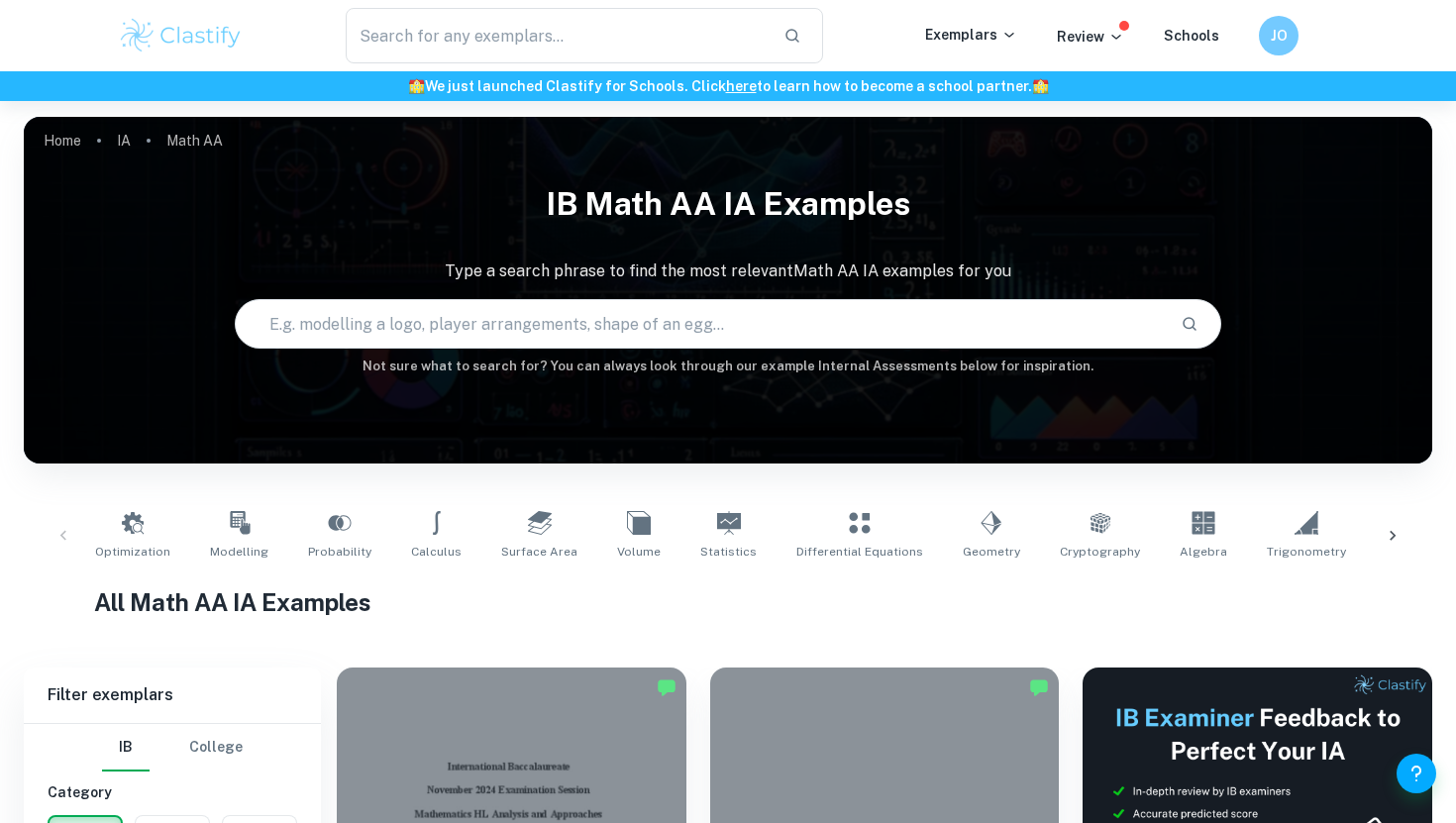 click on "​ Exemplars Review Schools JO" at bounding box center (728, 36) 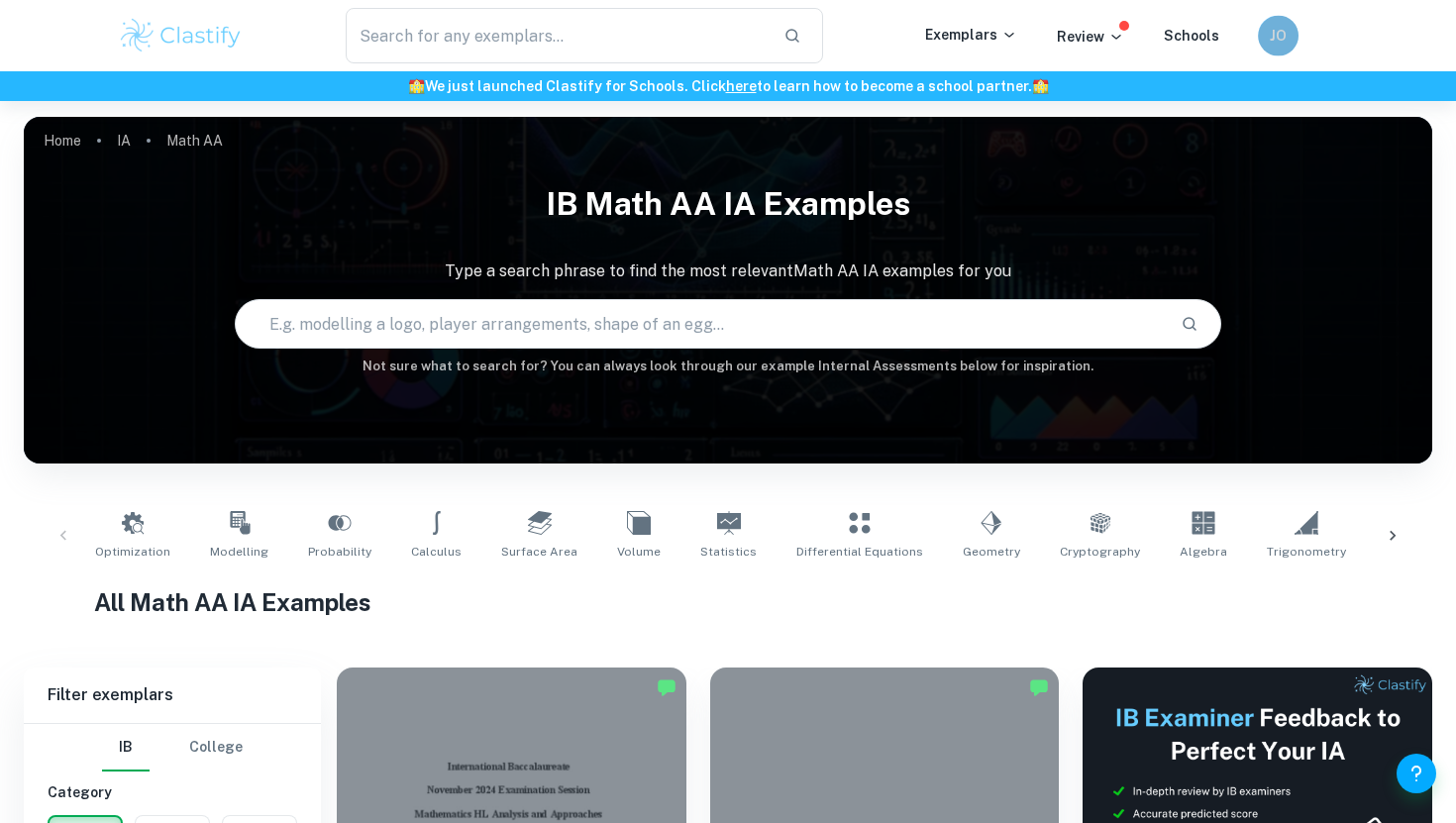 click on "JO" at bounding box center [1279, 36] 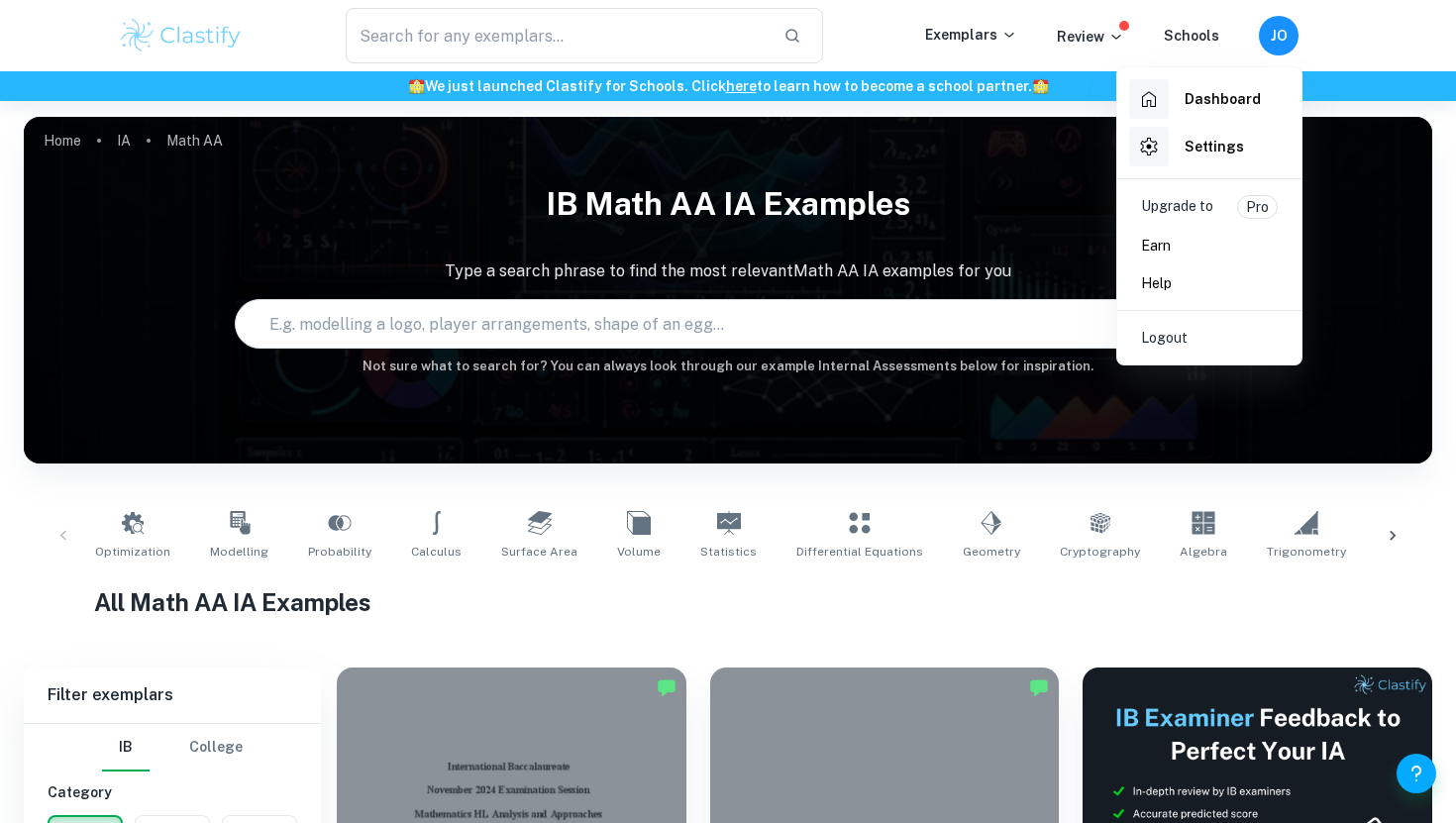 click at bounding box center (728, 411) 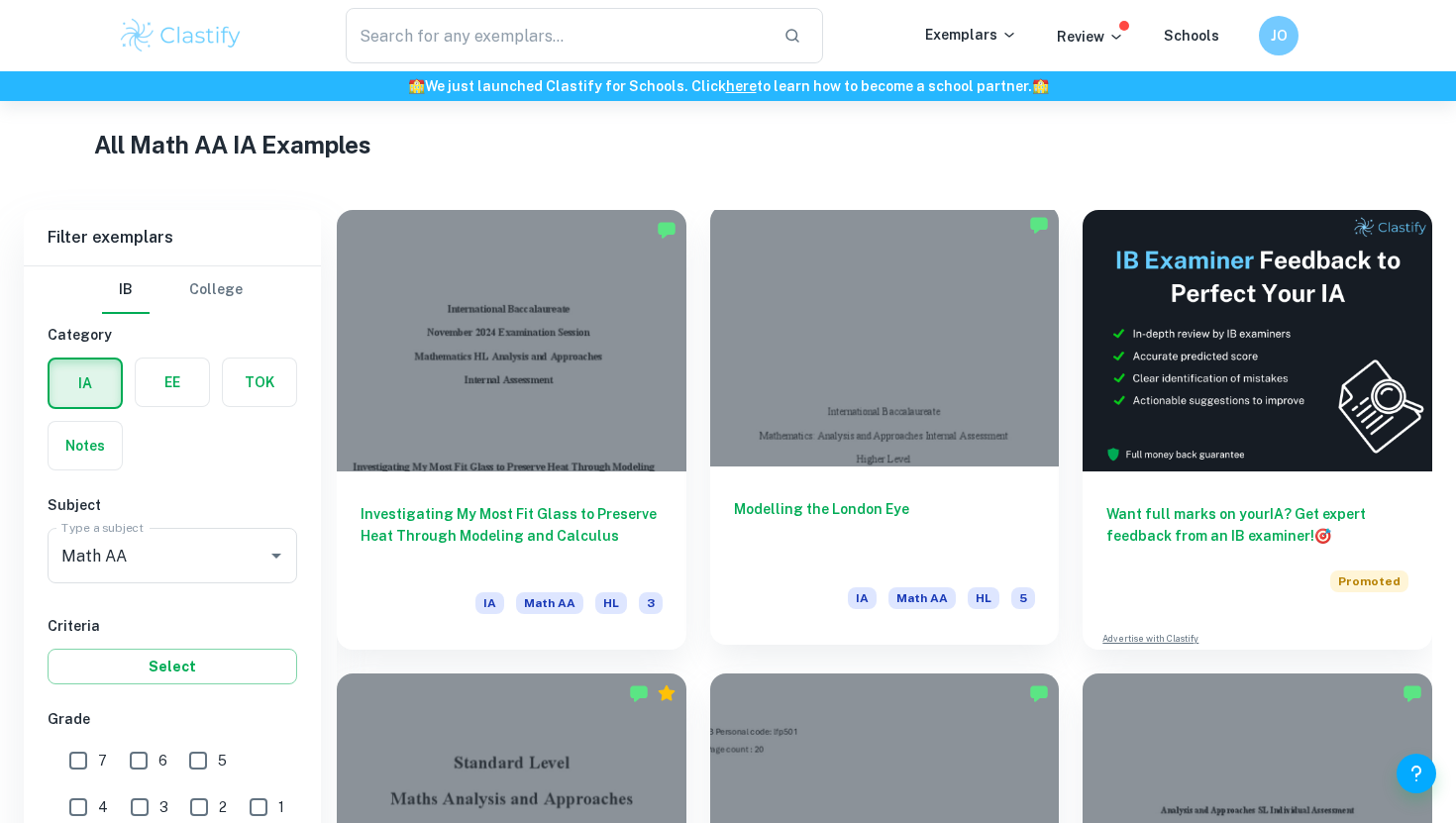 scroll, scrollTop: 139, scrollLeft: 0, axis: vertical 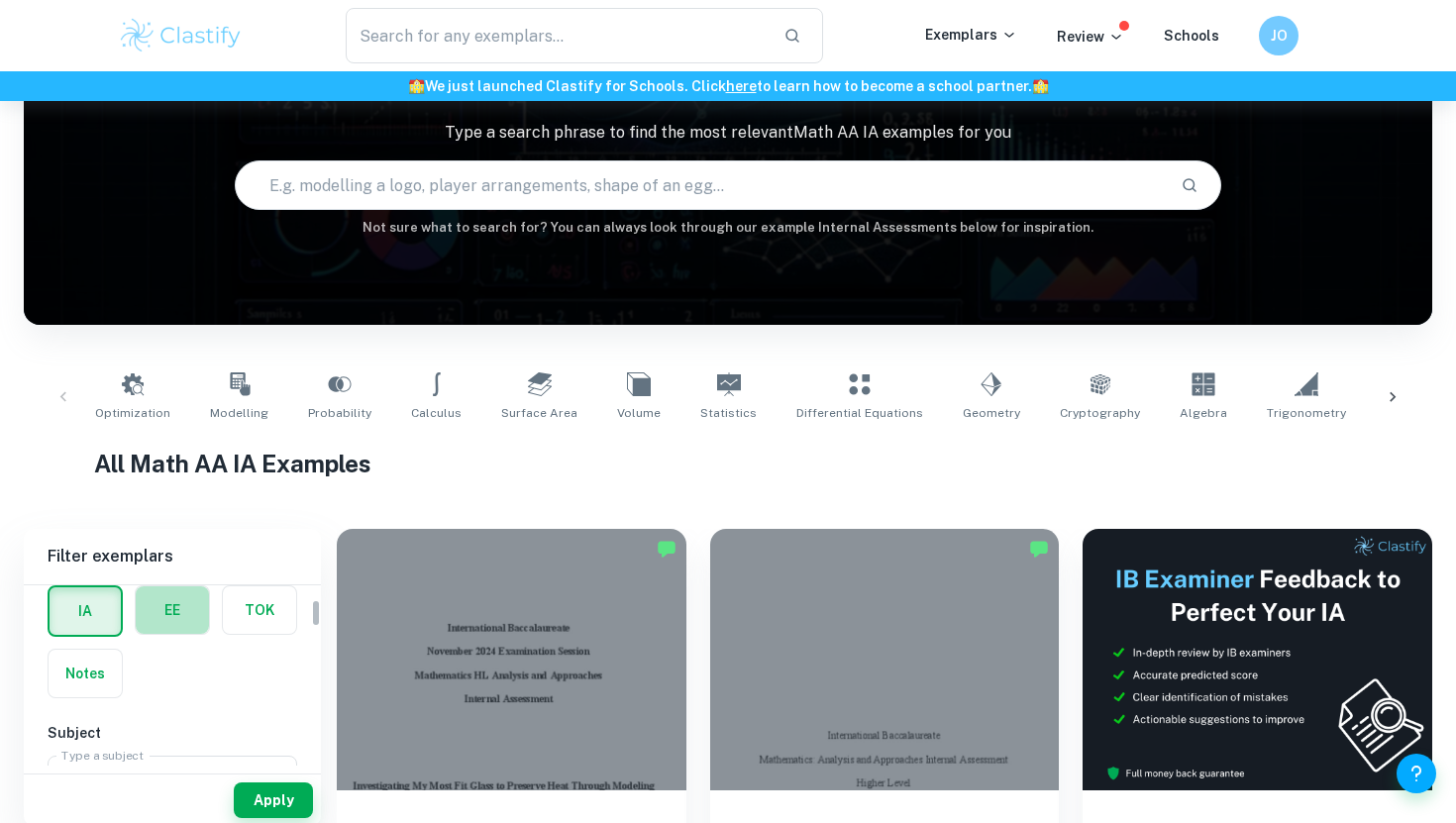 click at bounding box center [172, 610] 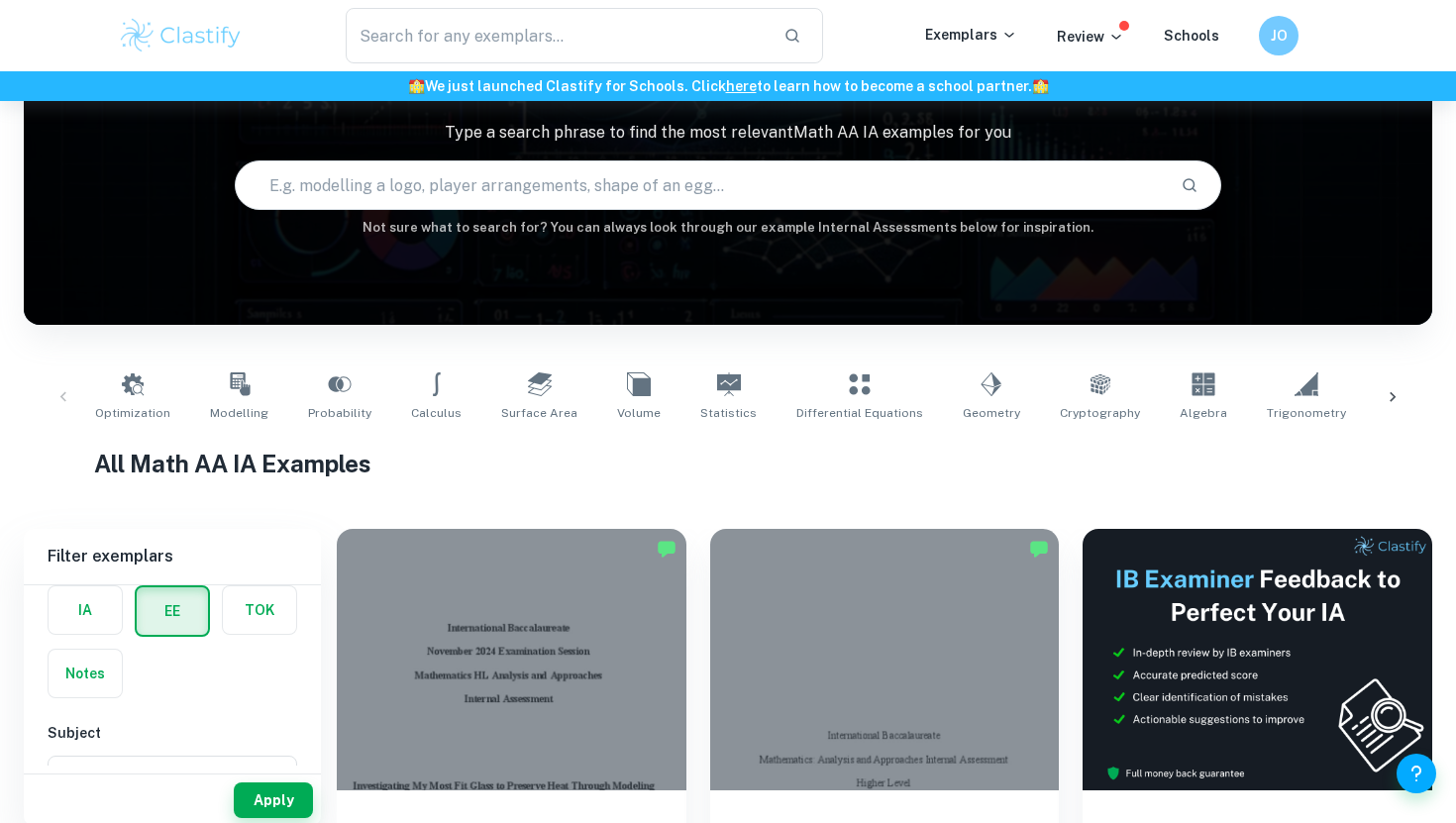 click at bounding box center [85, 610] 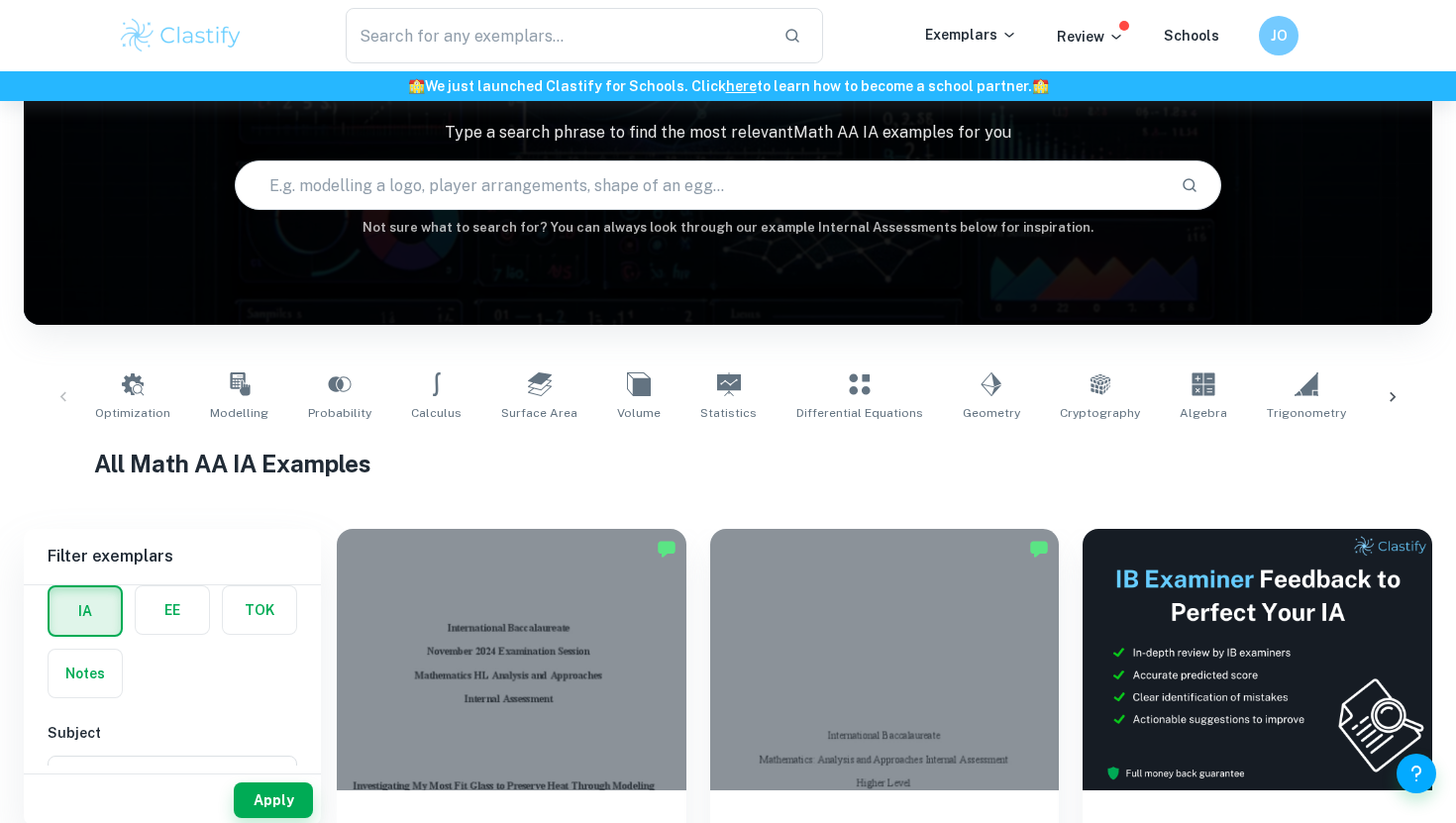 click at bounding box center [85, 611] 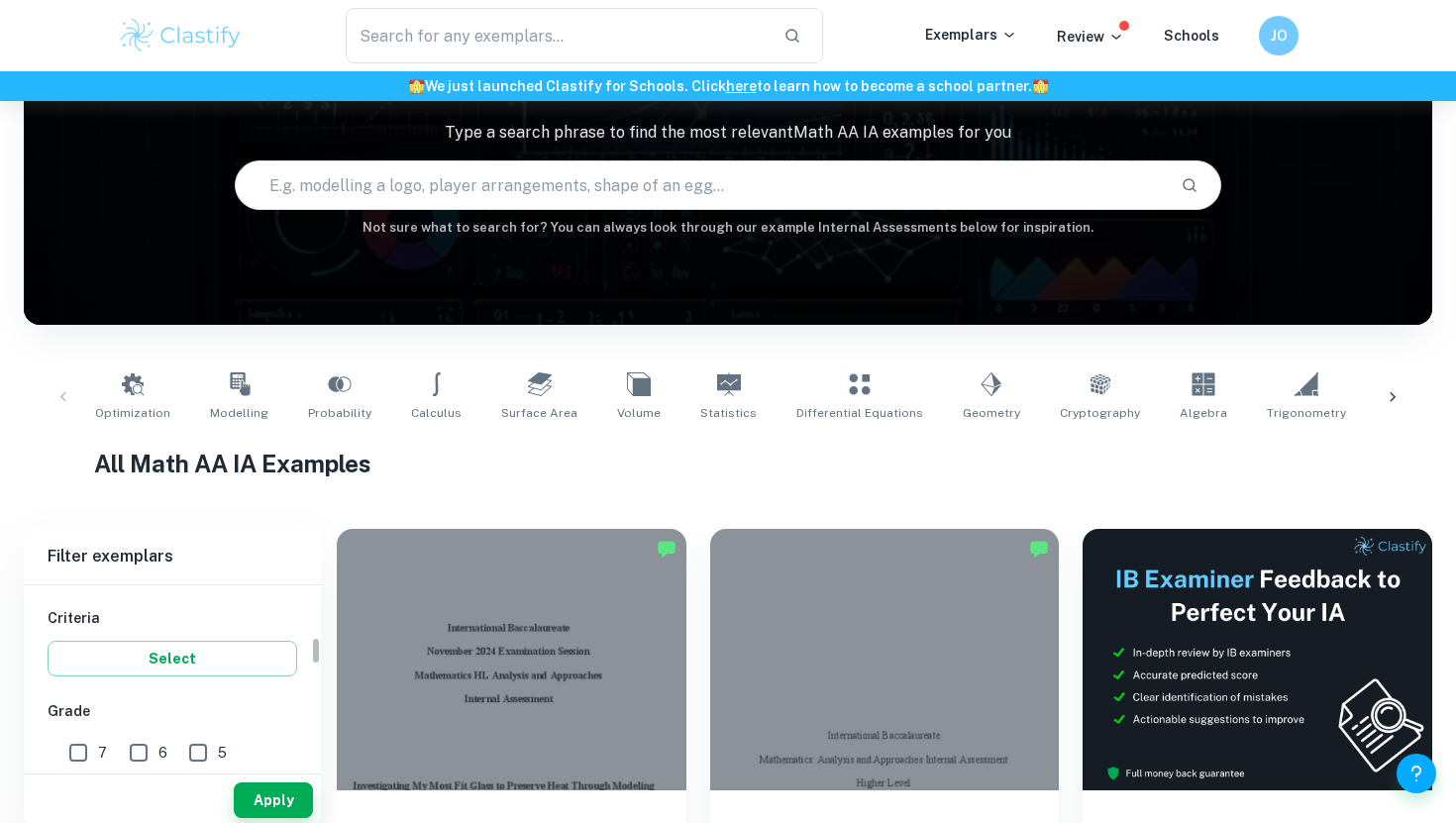 scroll, scrollTop: 0, scrollLeft: 0, axis: both 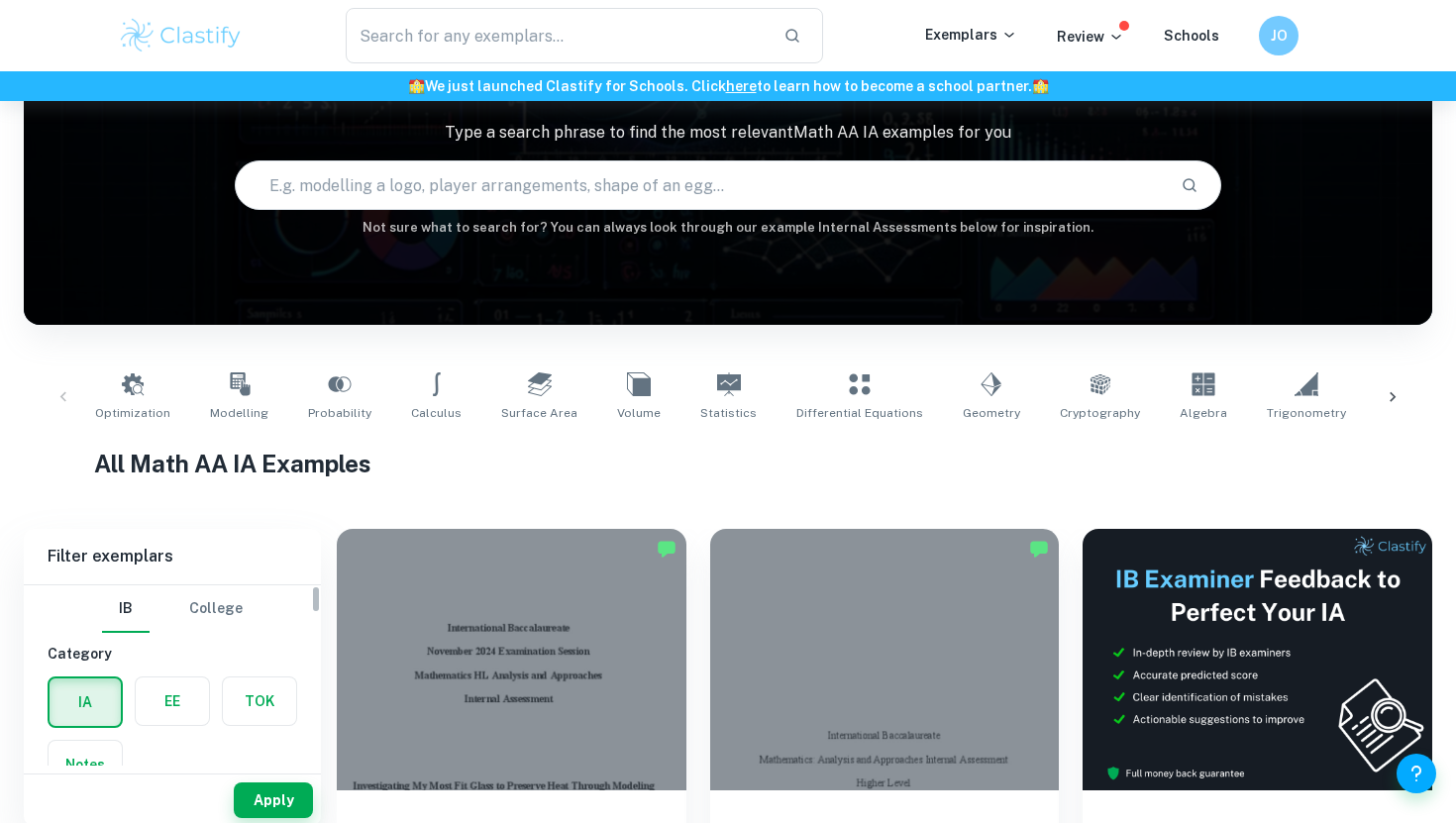 click on "Category" at bounding box center (172, 654) 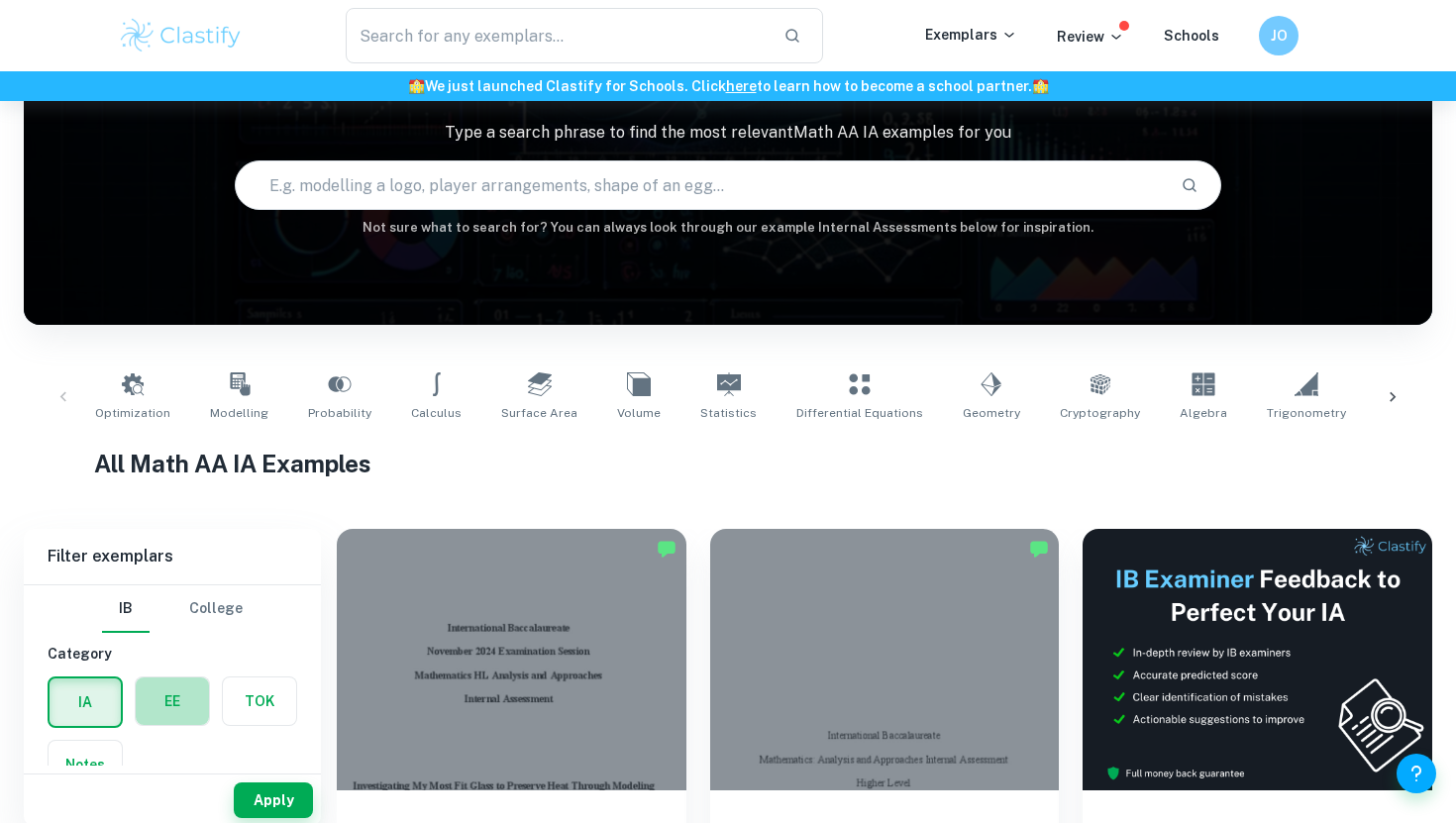 click at bounding box center [172, 701] 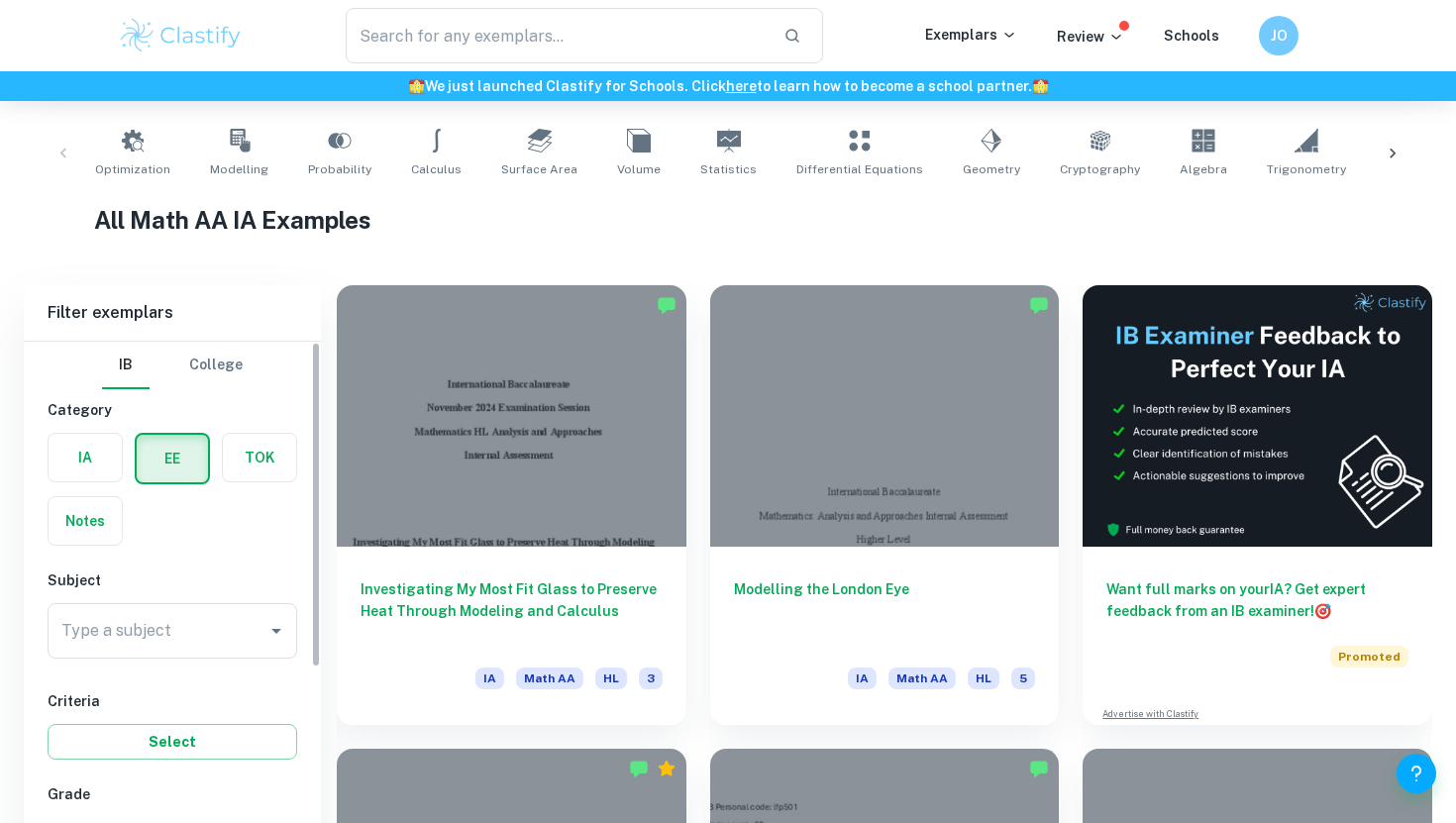 scroll, scrollTop: 688, scrollLeft: 0, axis: vertical 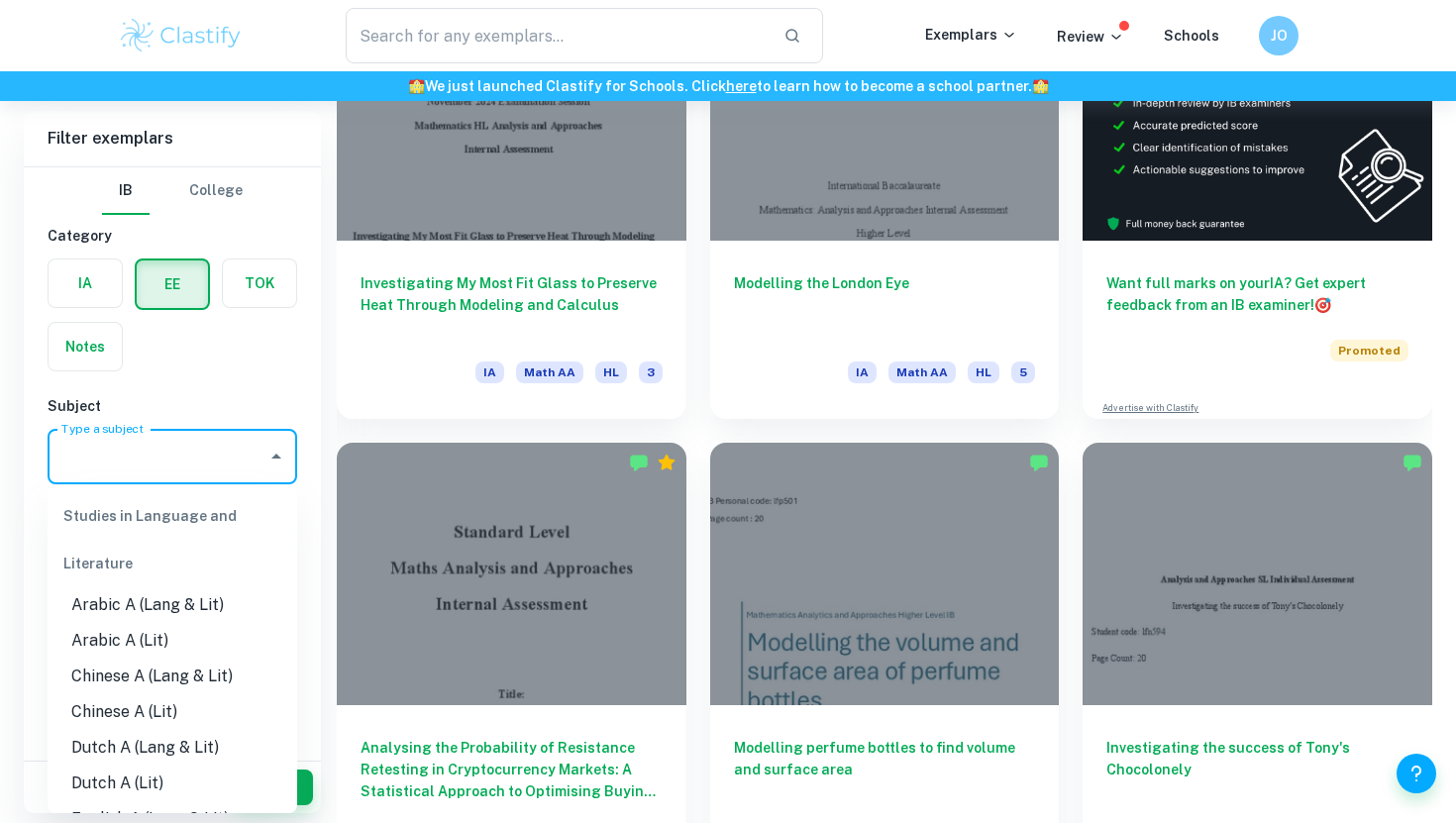 click on "Type a subject" at bounding box center (157, 457) 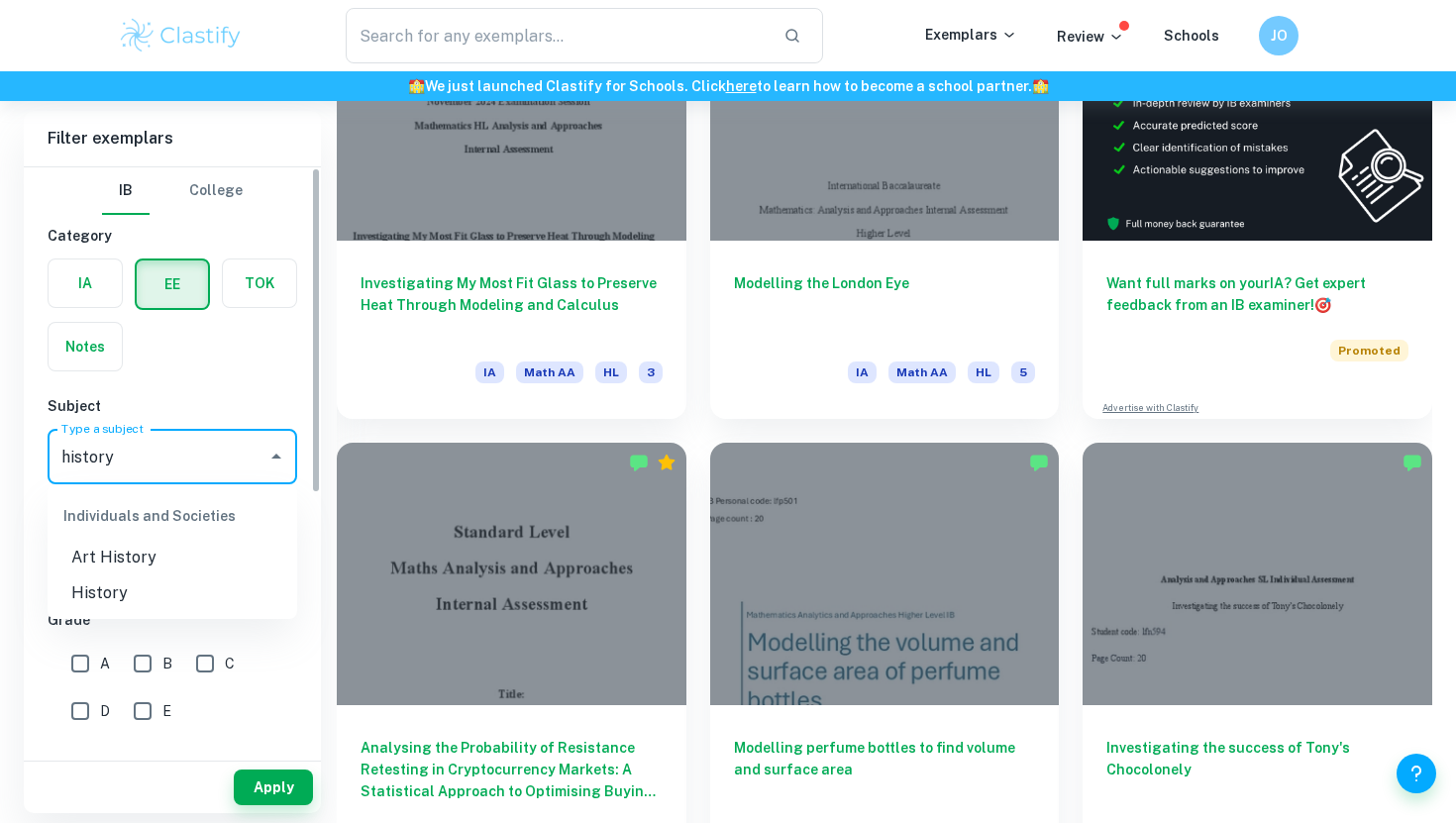 click on "History" at bounding box center (172, 593) 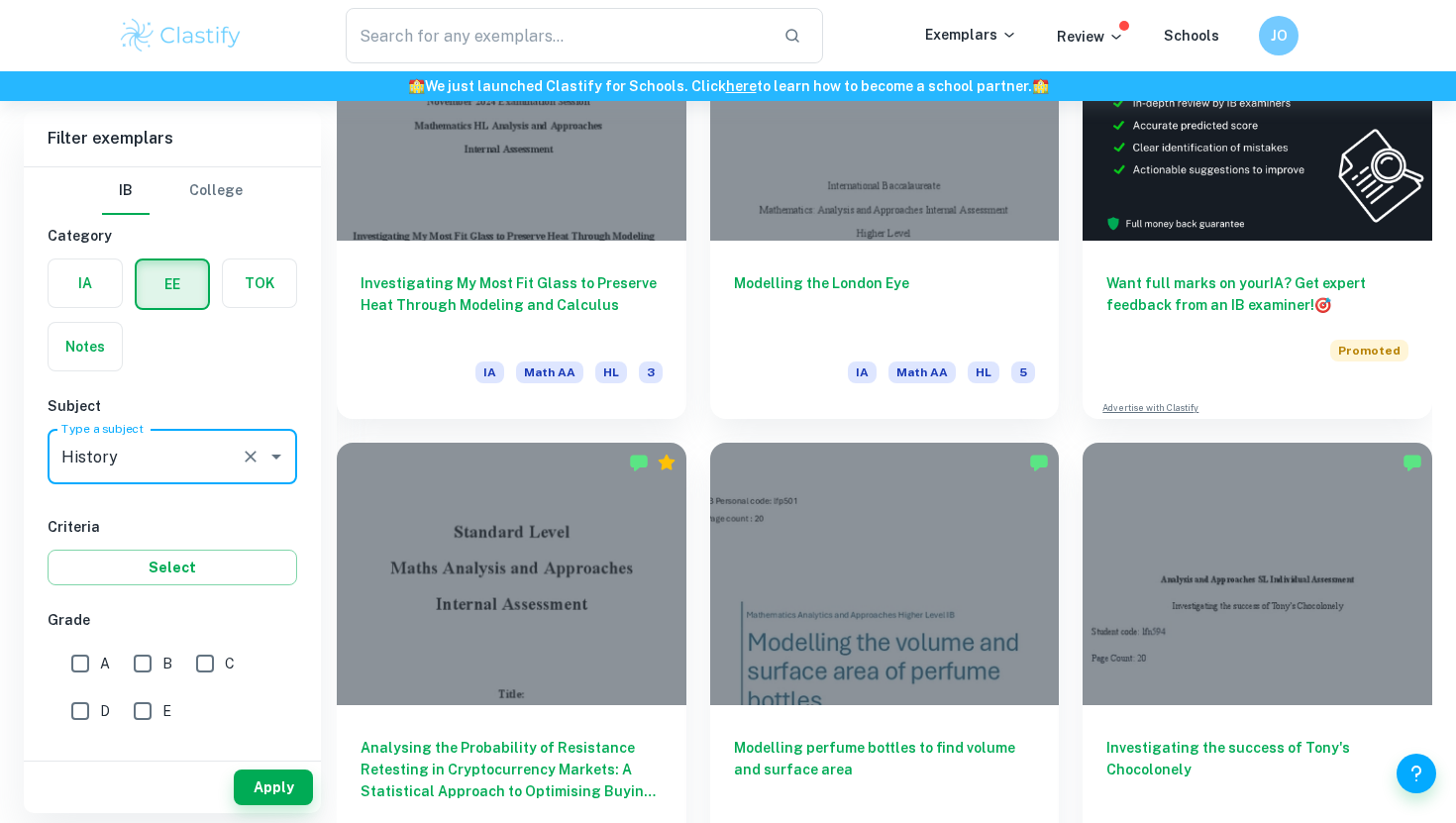 type on "History" 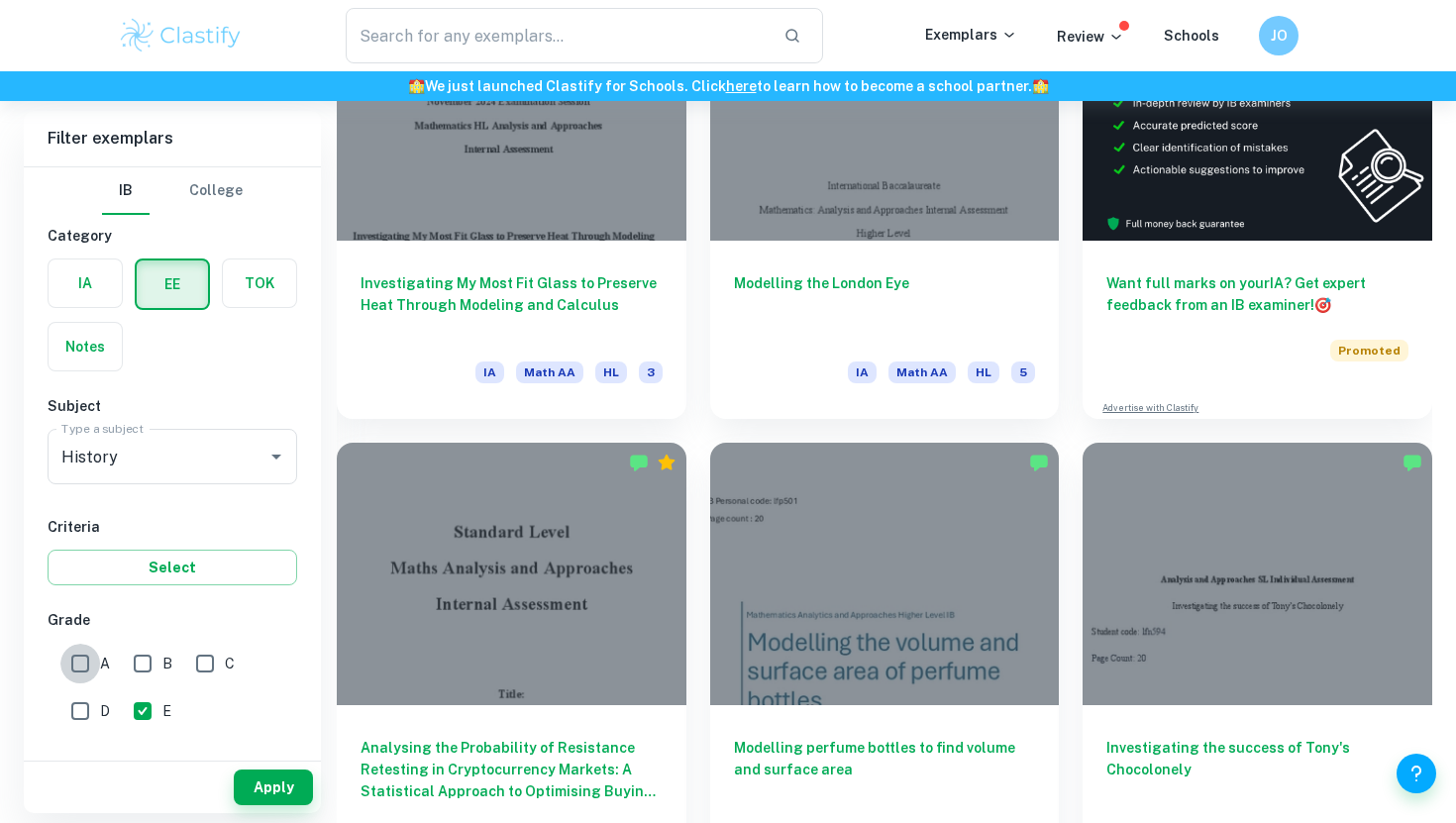 click on "A" at bounding box center [80, 664] 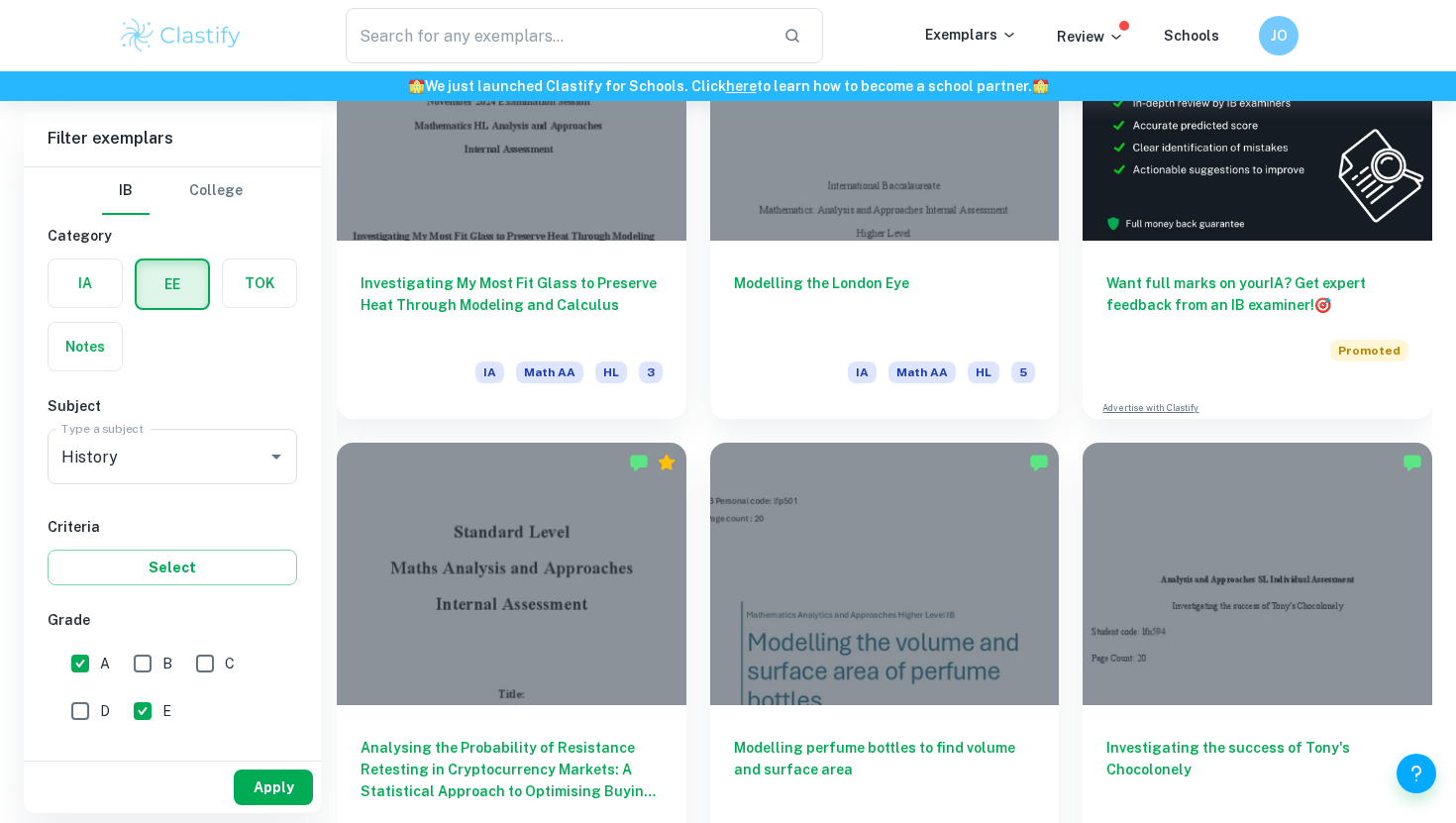 click on "Apply" at bounding box center [273, 787] 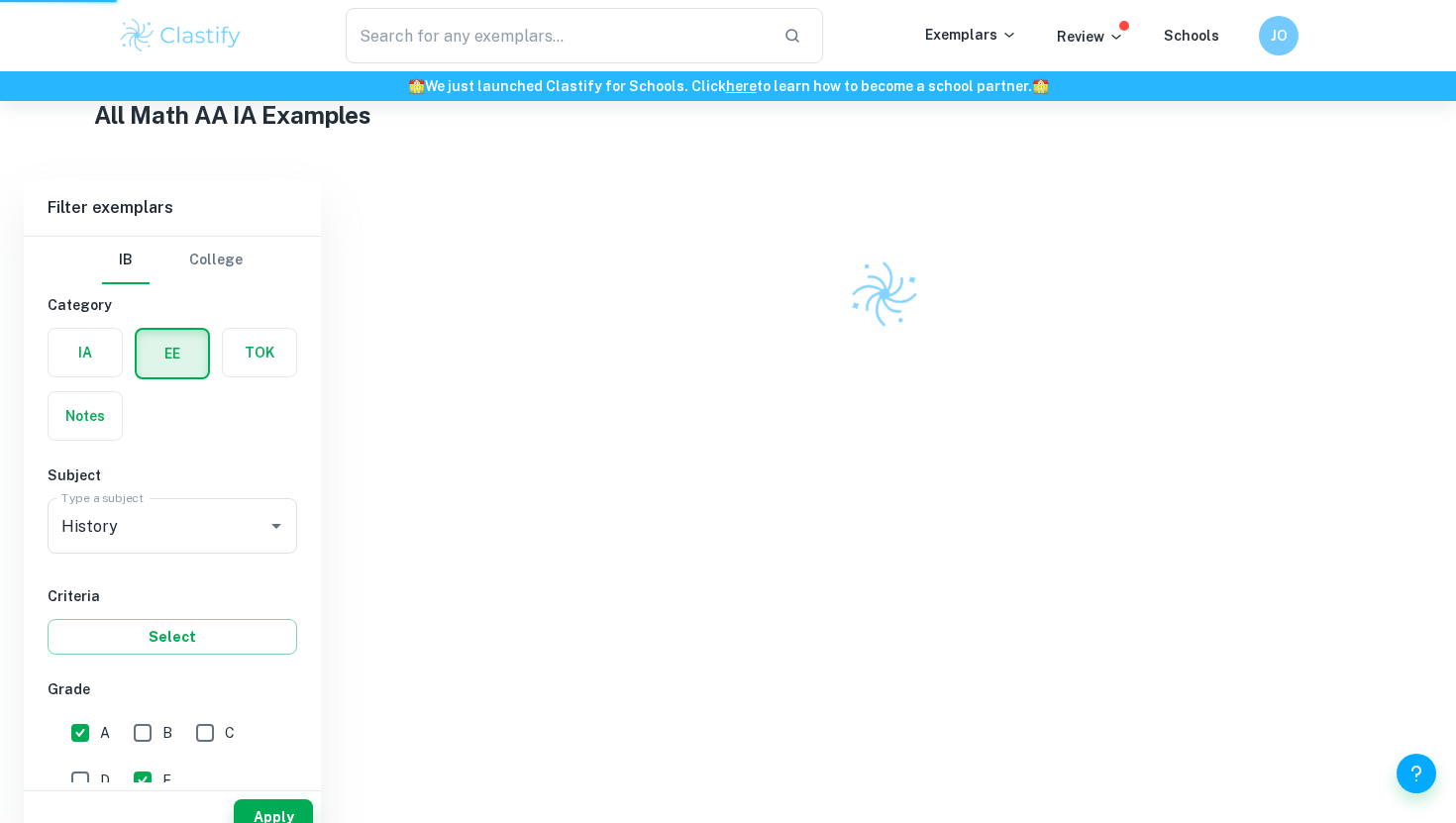 scroll, scrollTop: 438, scrollLeft: 0, axis: vertical 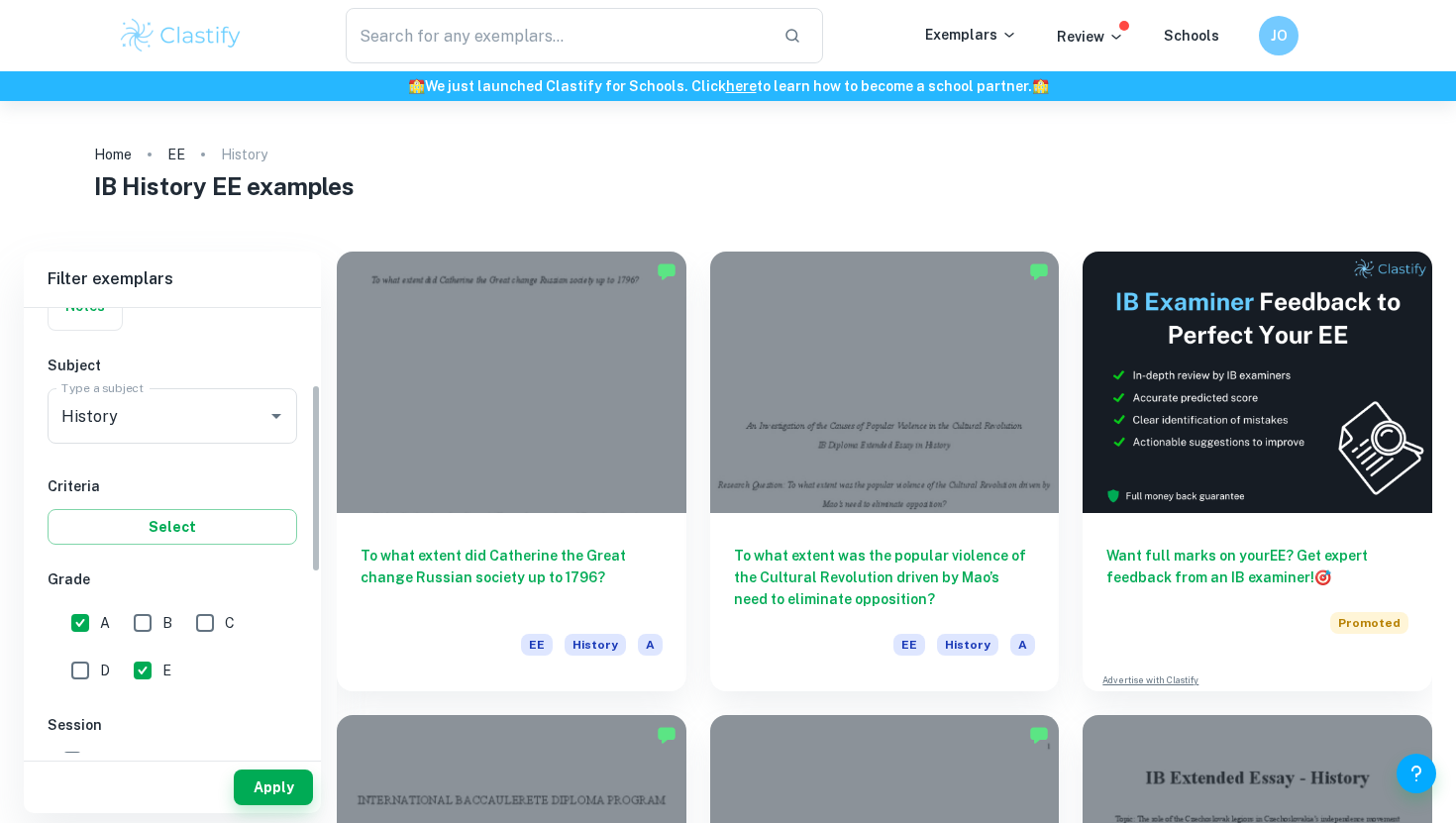 click on "E" at bounding box center (143, 670) 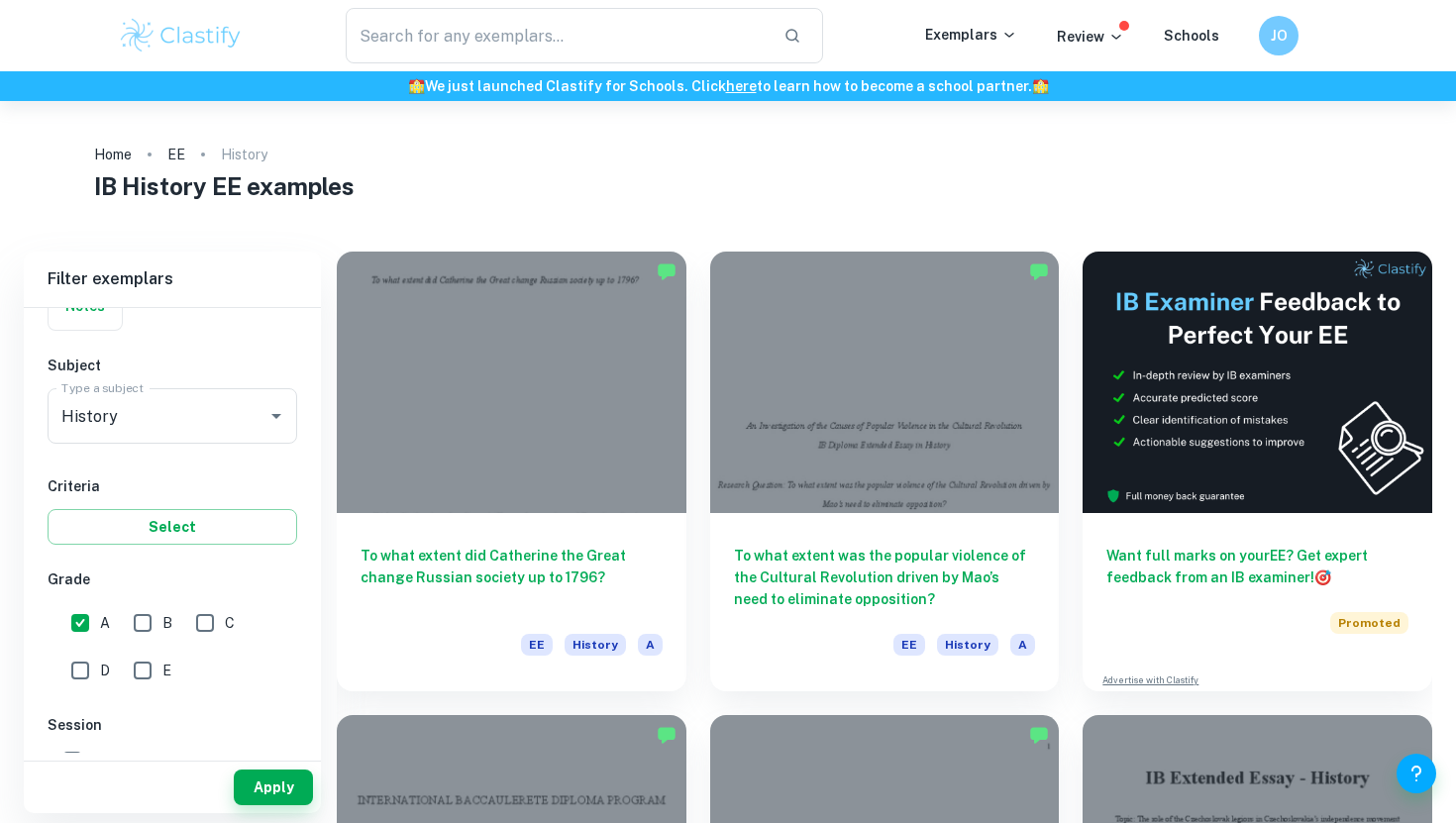 scroll, scrollTop: 182, scrollLeft: 0, axis: vertical 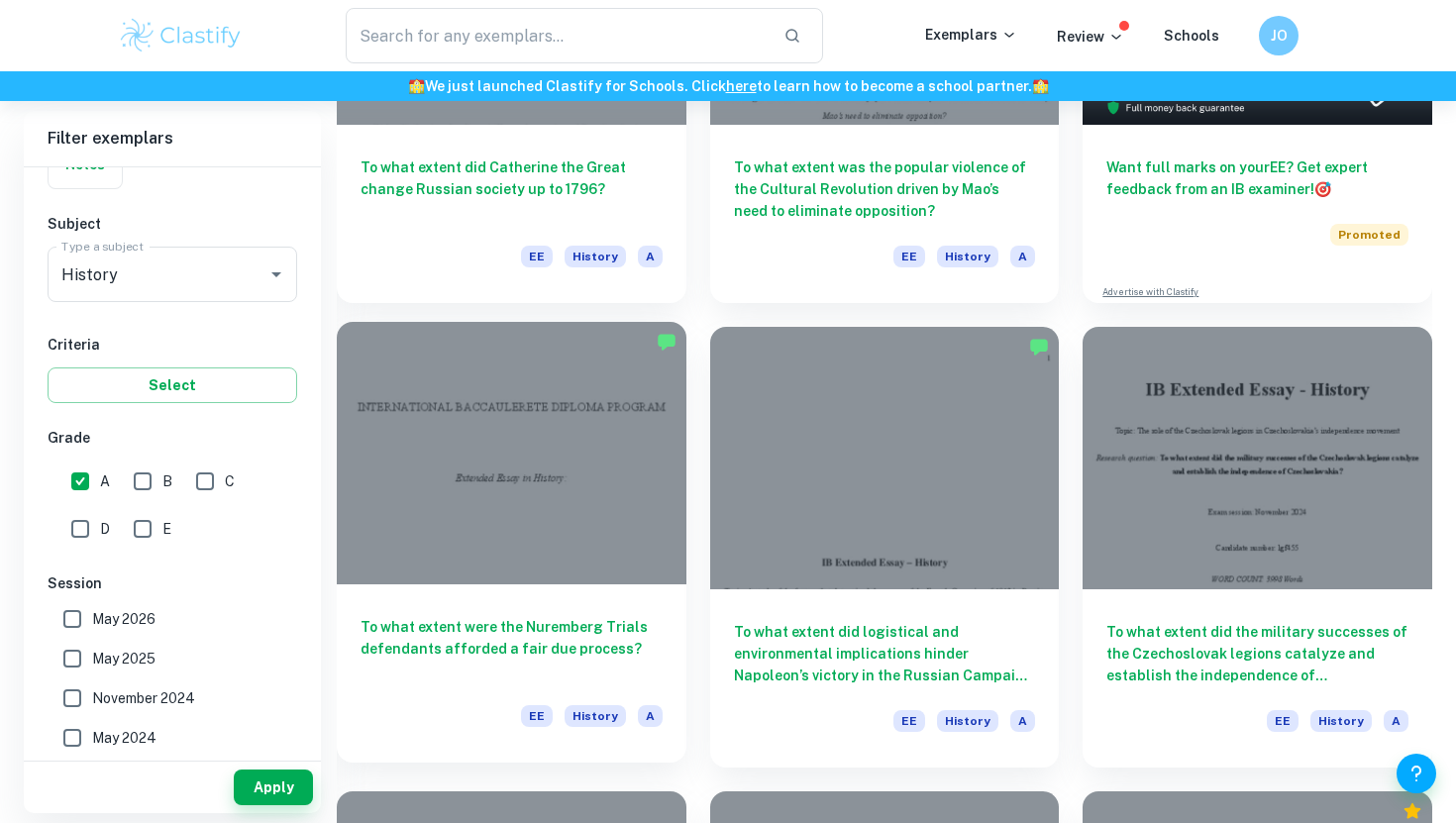 click on "To what extent were the Nuremberg Trials defendants afforded a fair due process? EE History A" at bounding box center (511, 673) 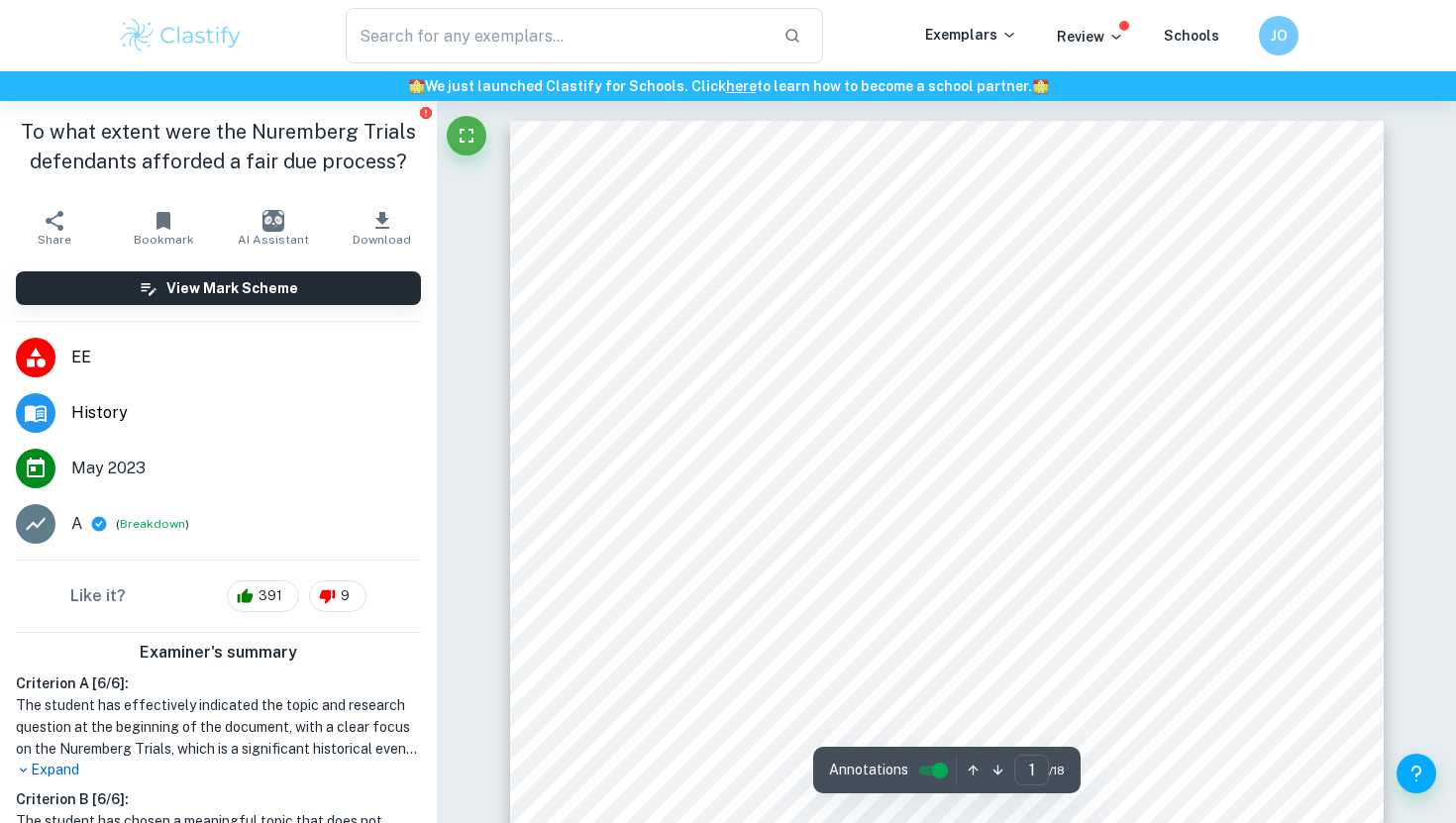 click 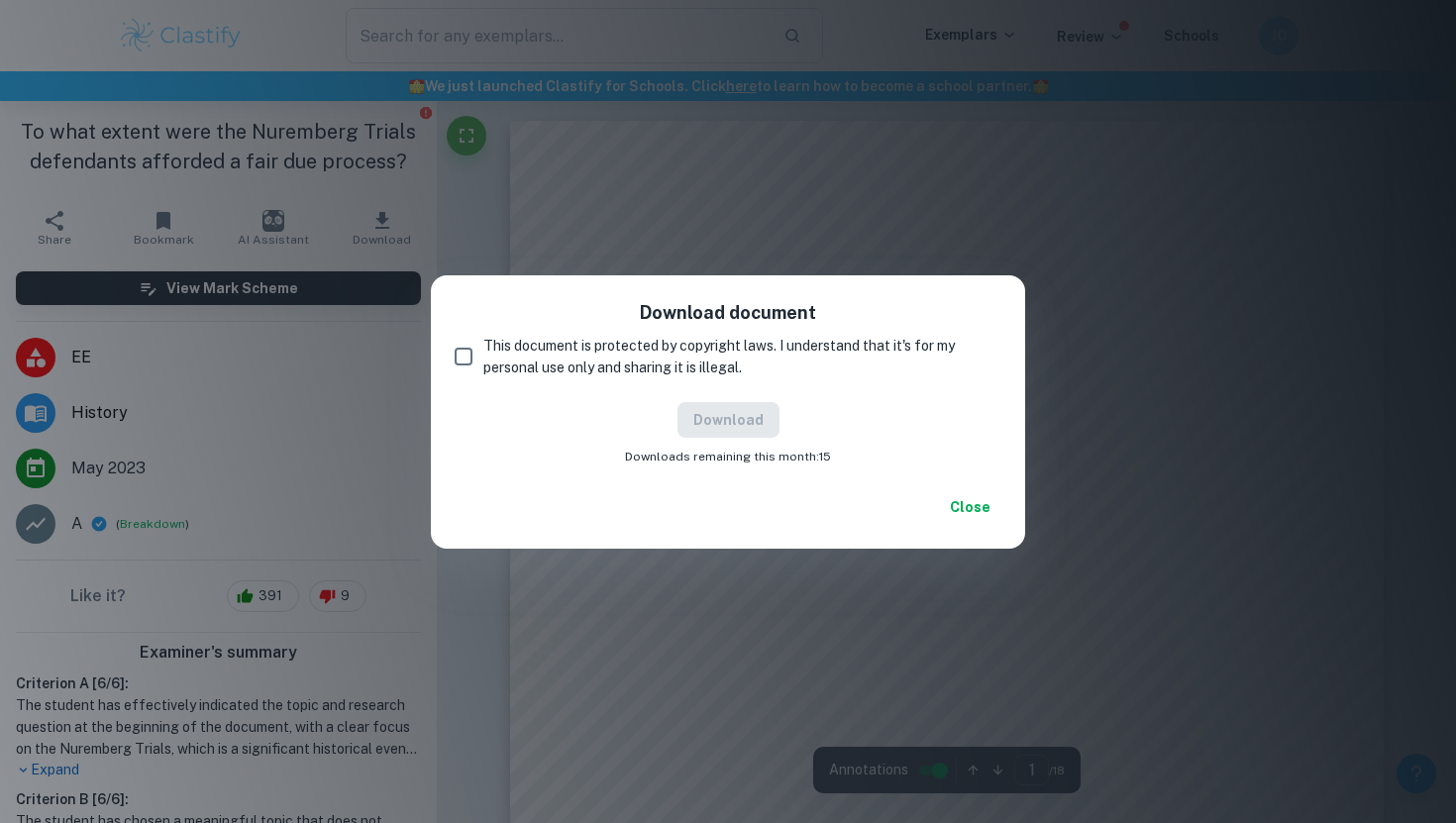 click on "This document is protected by copyright laws. I understand that it's for my personal use only and sharing it is illegal." at bounding box center [734, 357] 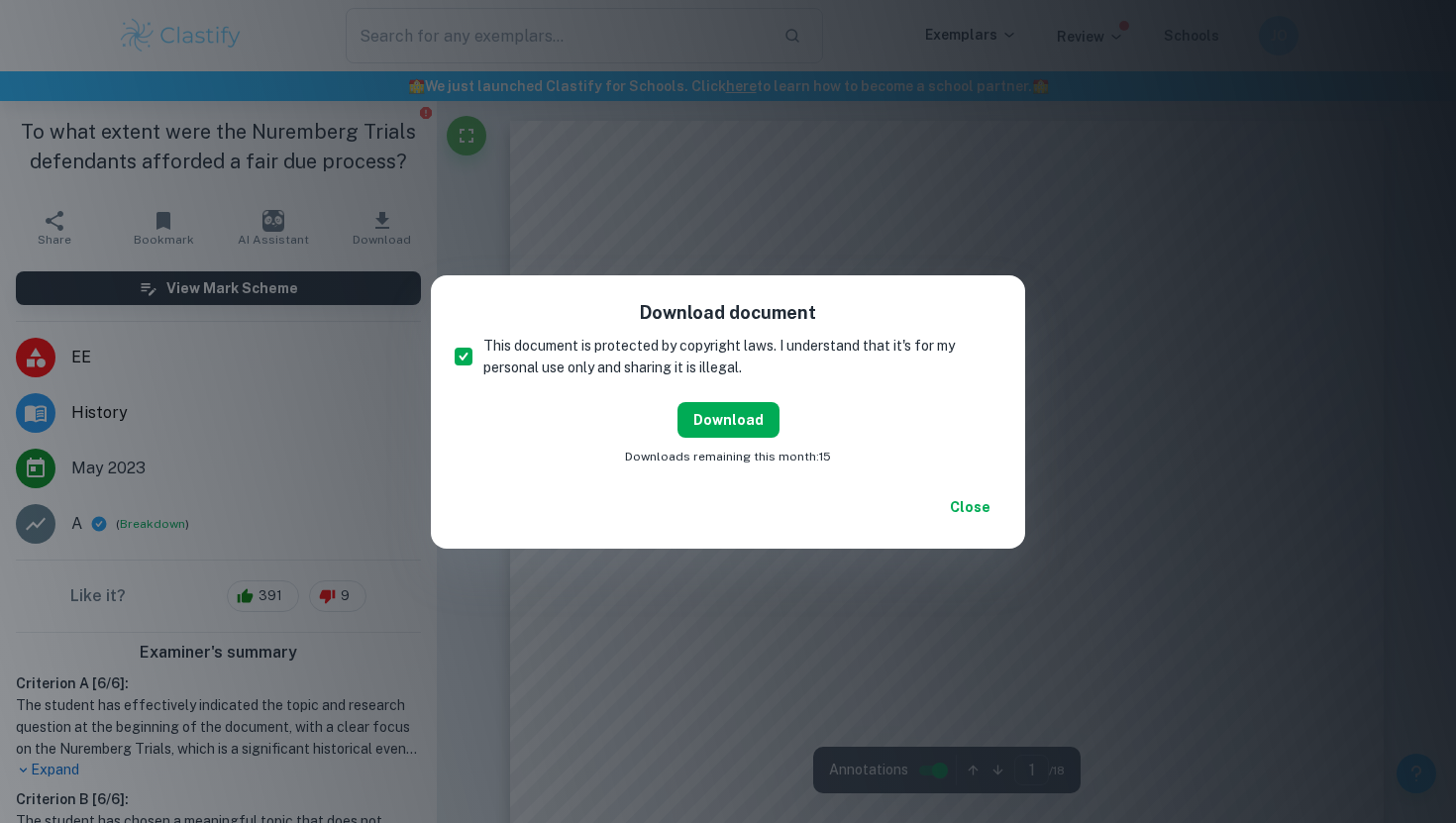 click on "Download" at bounding box center (728, 420) 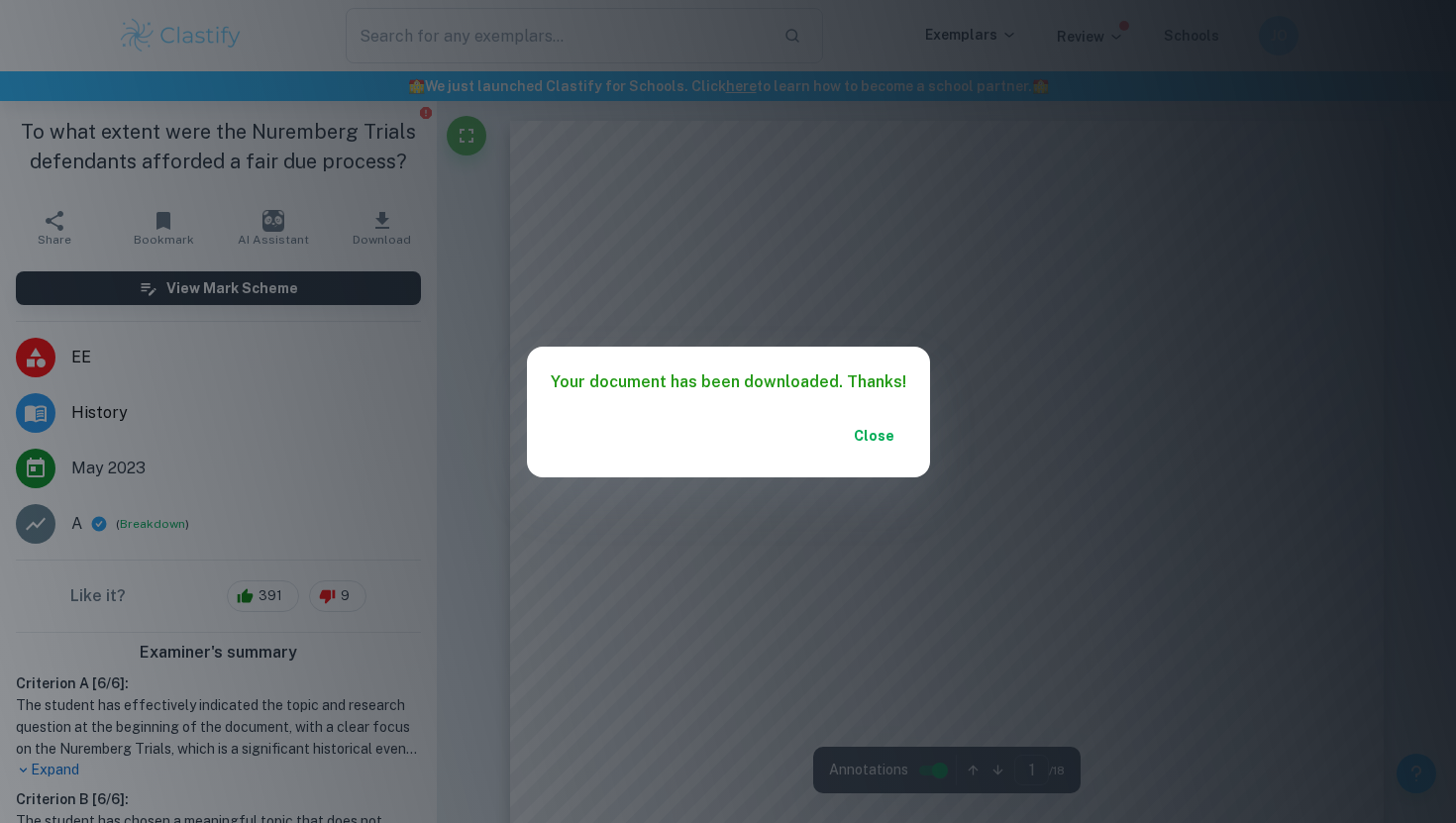 click on "Your document has been downloaded. Thanks! Close" at bounding box center (728, 411) 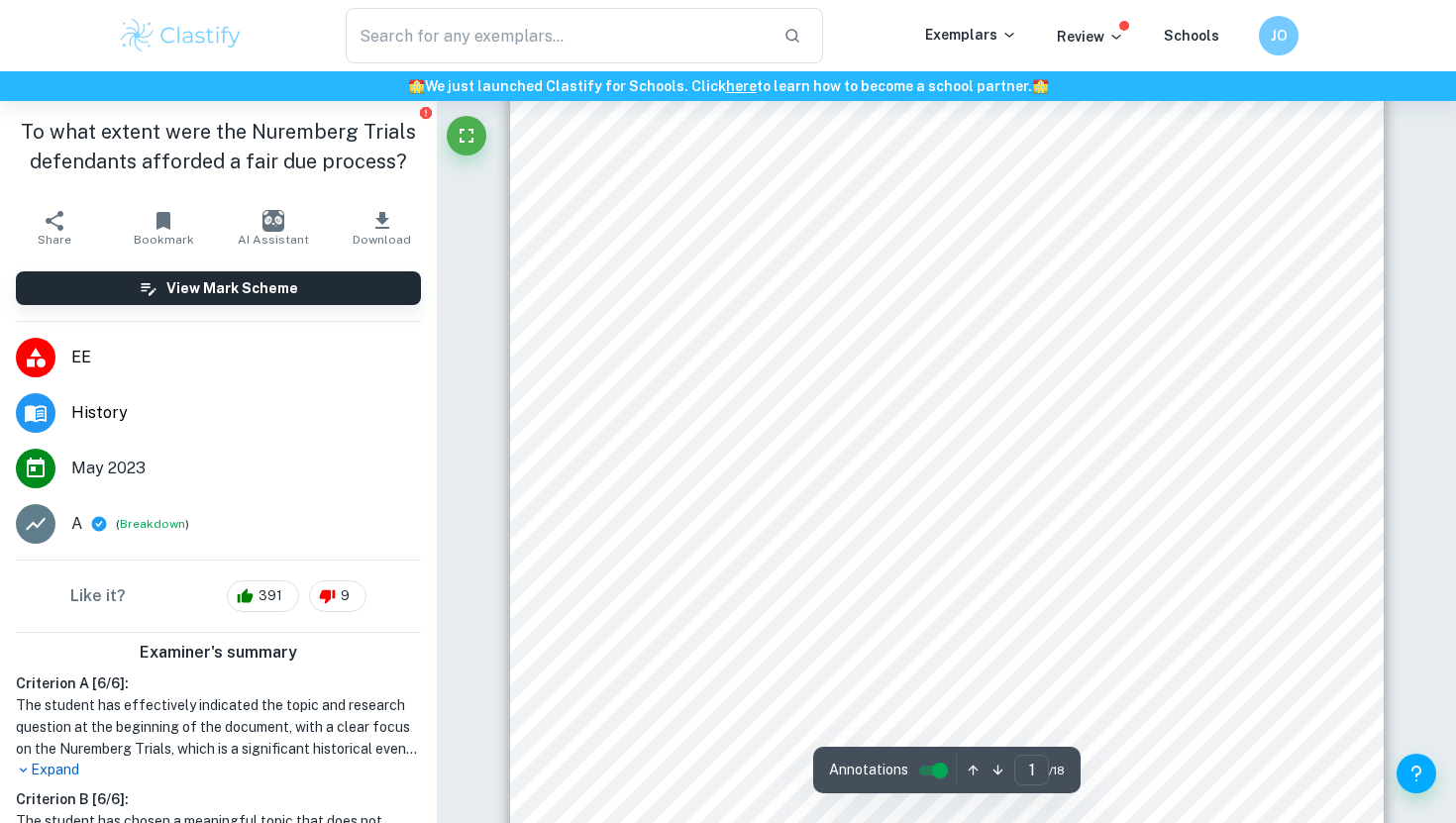 scroll, scrollTop: 477, scrollLeft: 0, axis: vertical 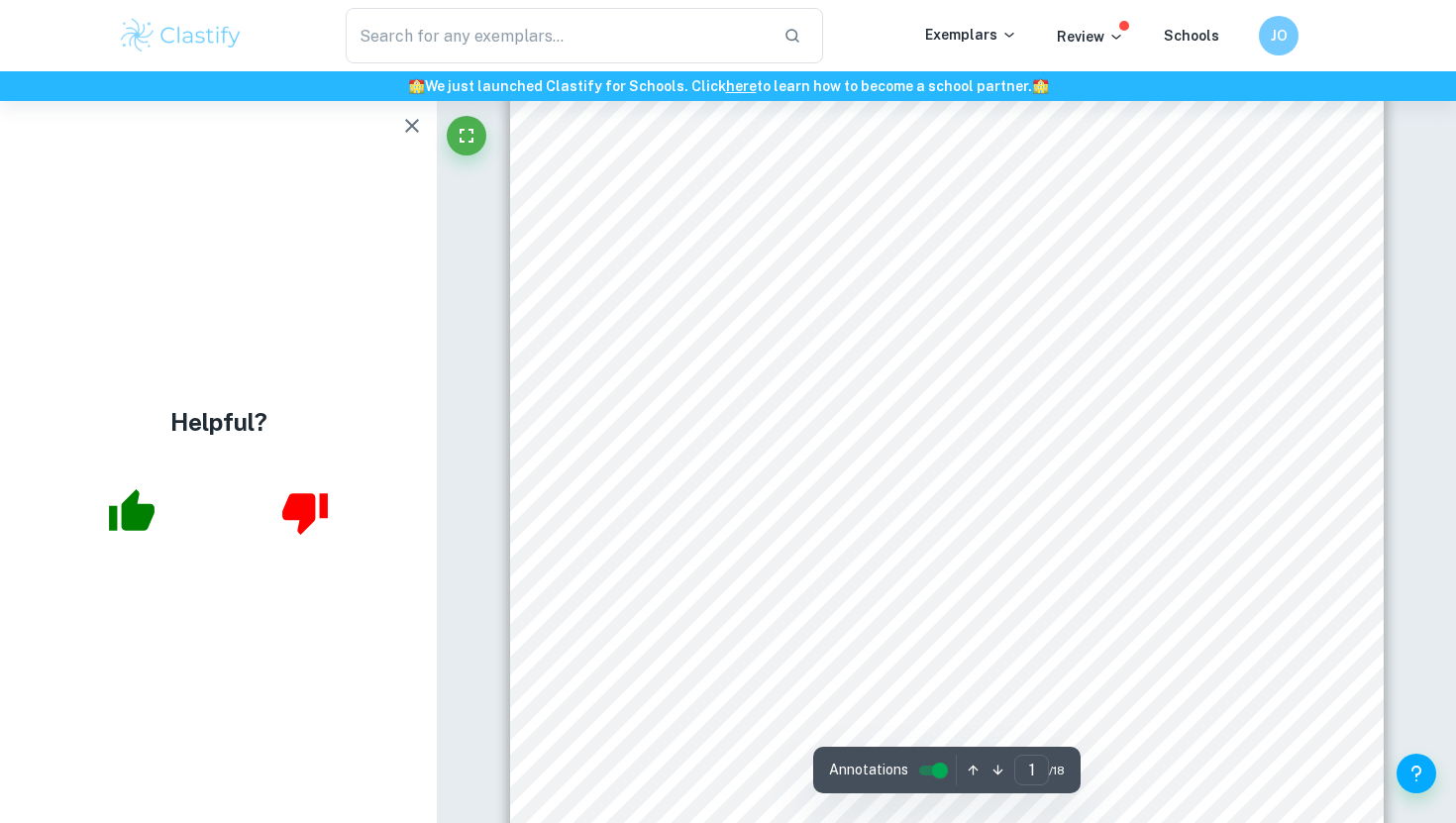 click on "1 INTERNATIONAL BACCAULERETE DIPLOMA PROGRAM Extended Essay in History: Due Process at Nuremberg Research Question: To what extent were the Nuremberg Trials defendants afforded a fair due process? Word Count: 3731" at bounding box center [947, 260] 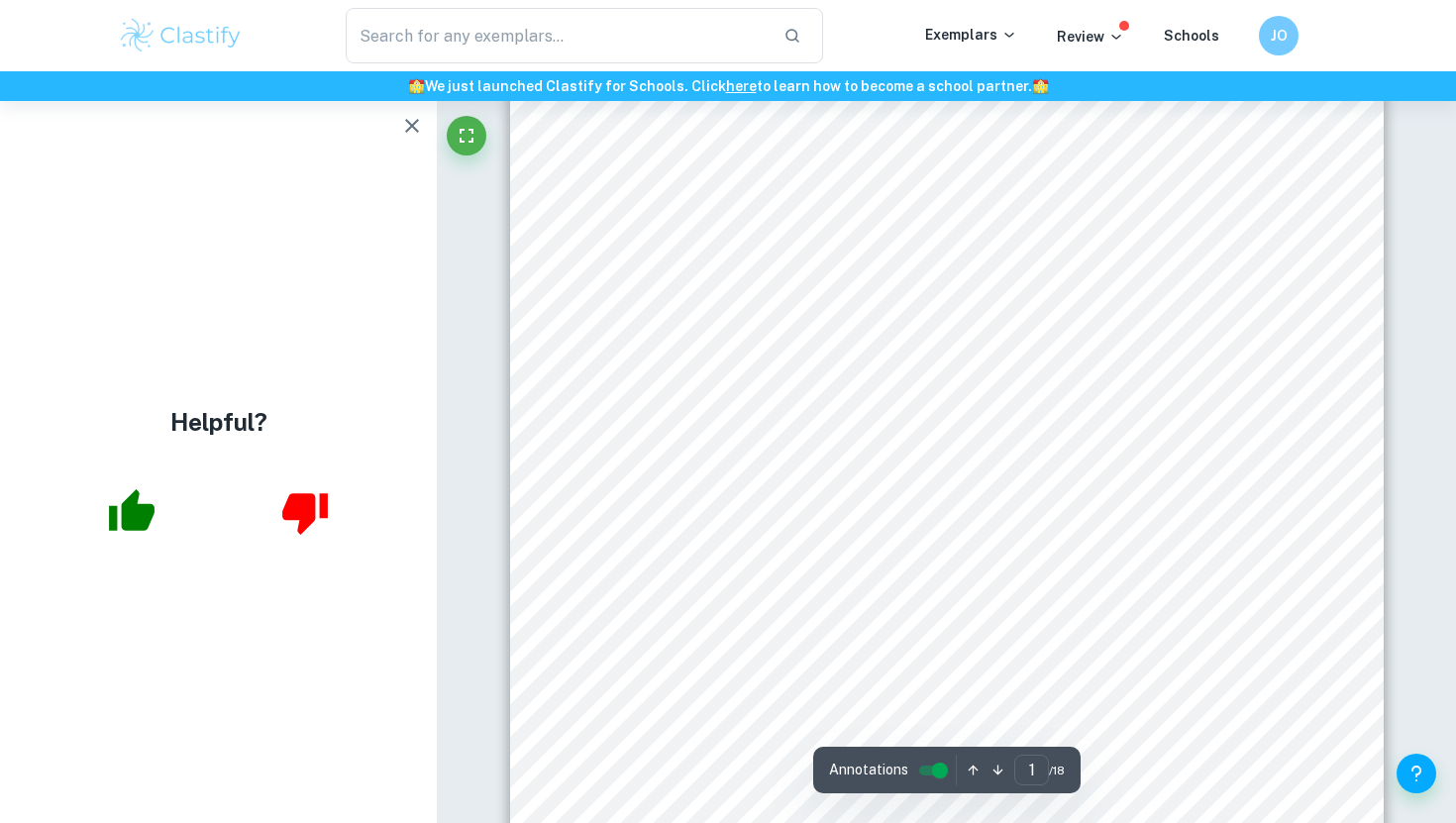 scroll, scrollTop: 163, scrollLeft: 0, axis: vertical 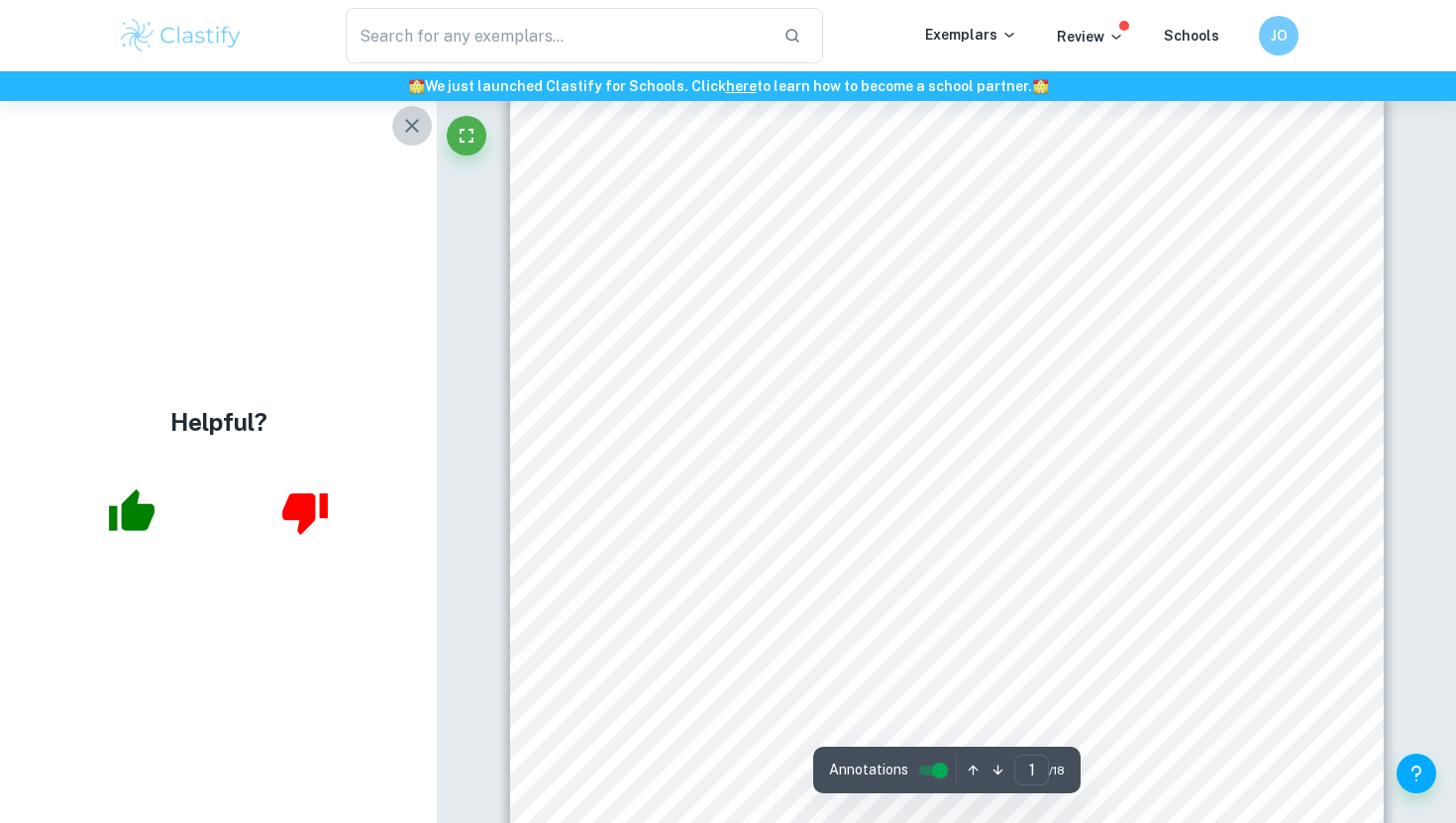 click 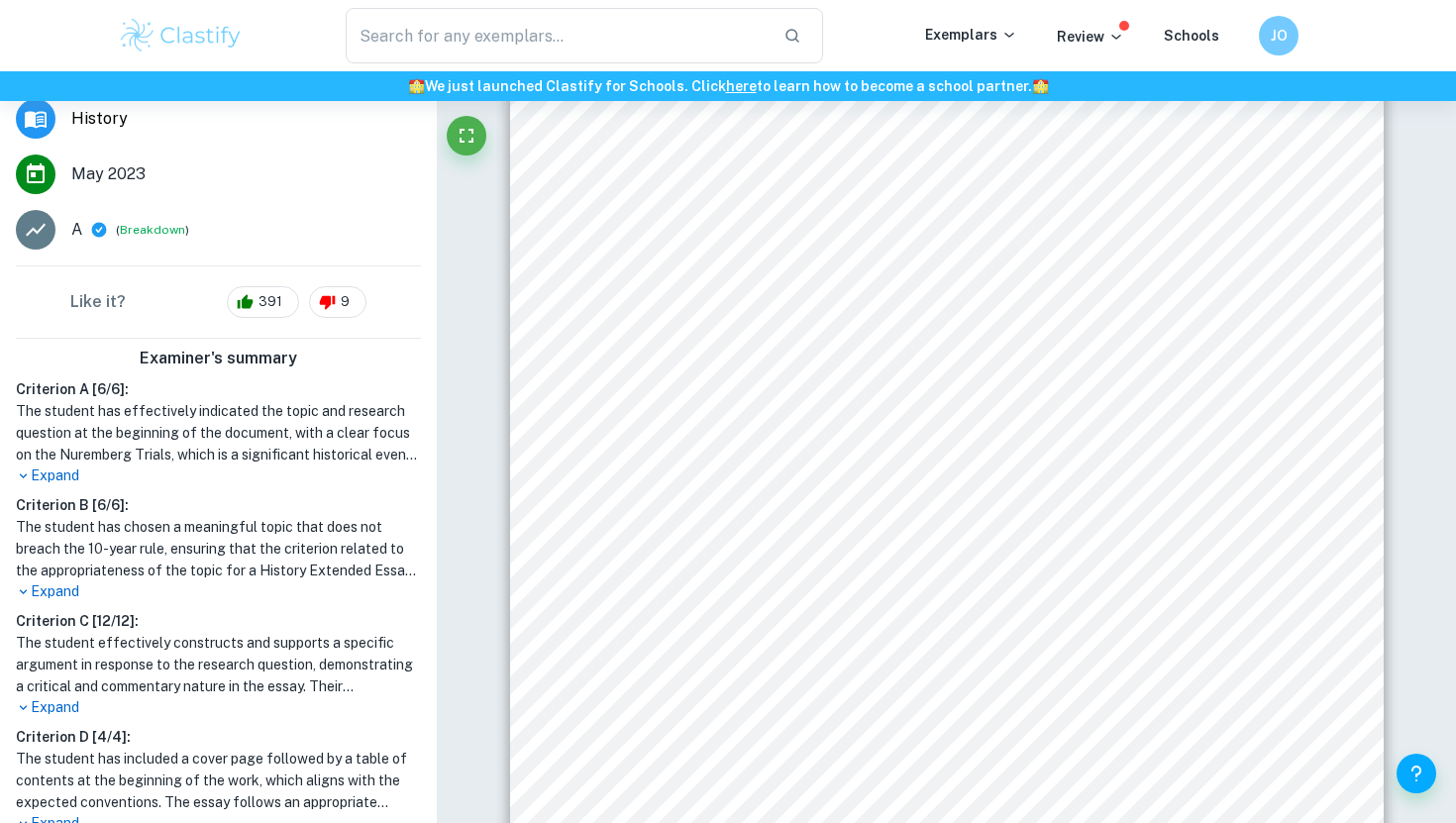 scroll, scrollTop: 366, scrollLeft: 0, axis: vertical 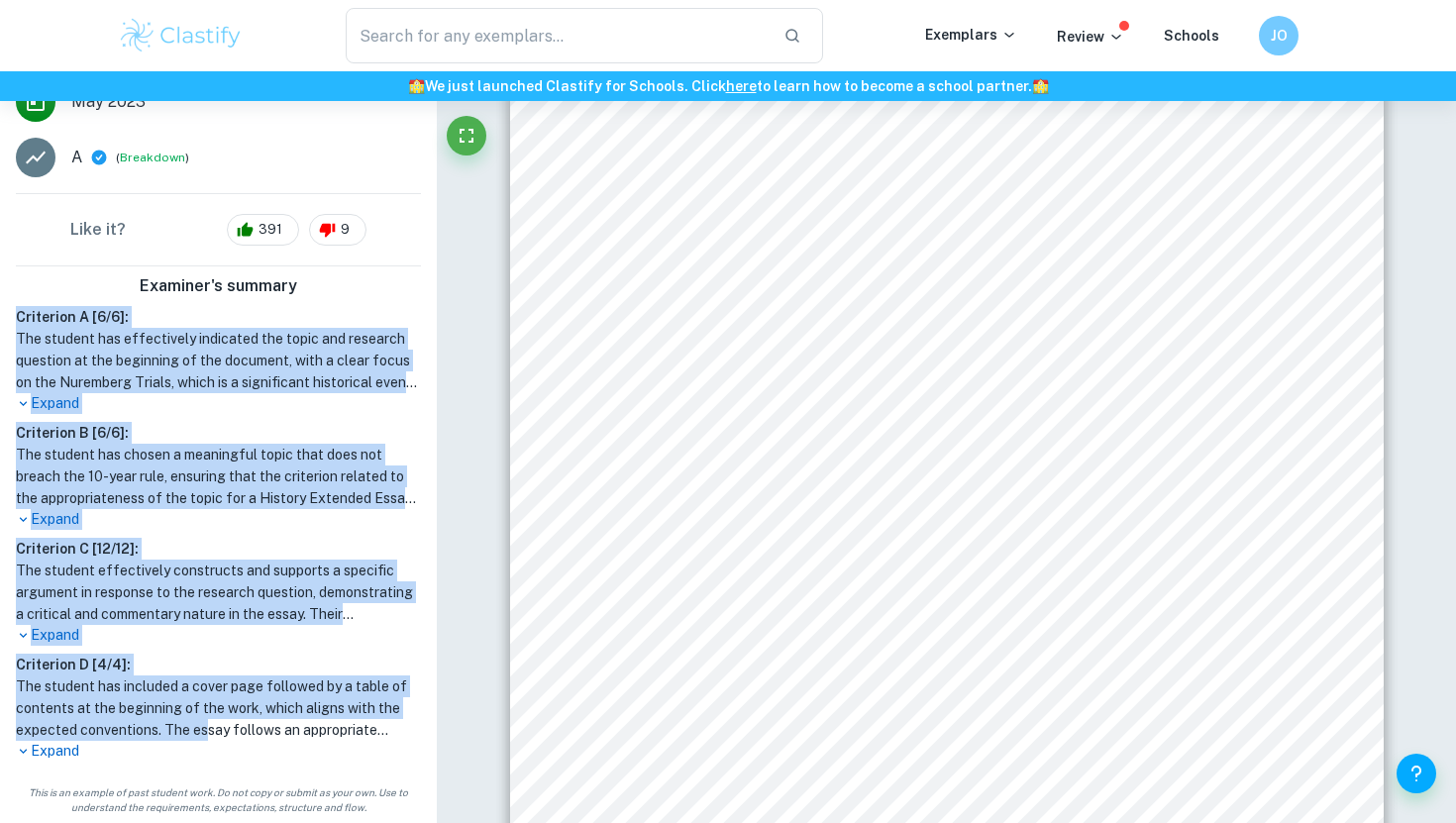 drag, startPoint x: 18, startPoint y: 315, endPoint x: 203, endPoint y: 737, distance: 460.77 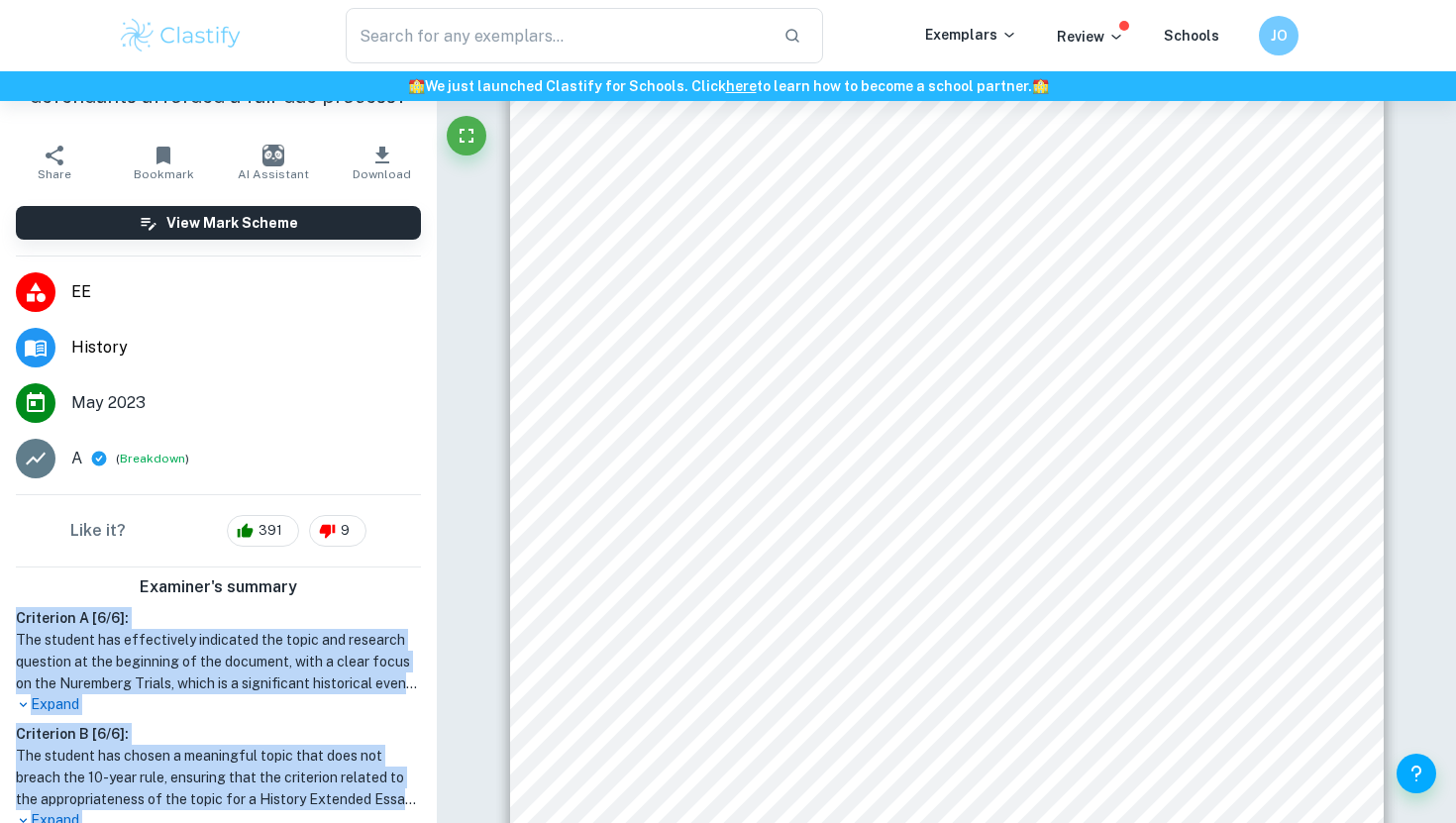 scroll, scrollTop: 67, scrollLeft: 0, axis: vertical 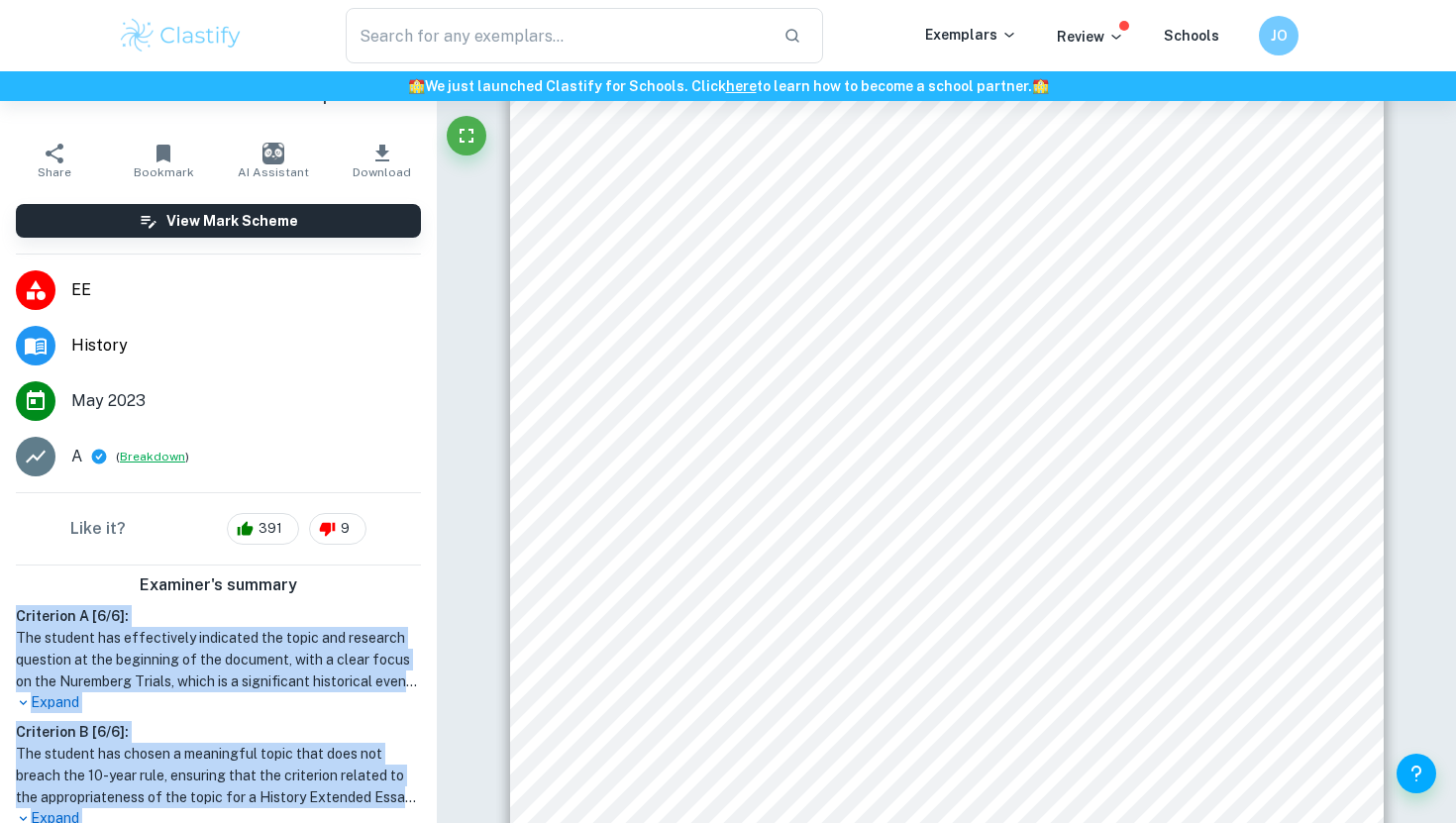 click on "Breakdown" at bounding box center (153, 457) 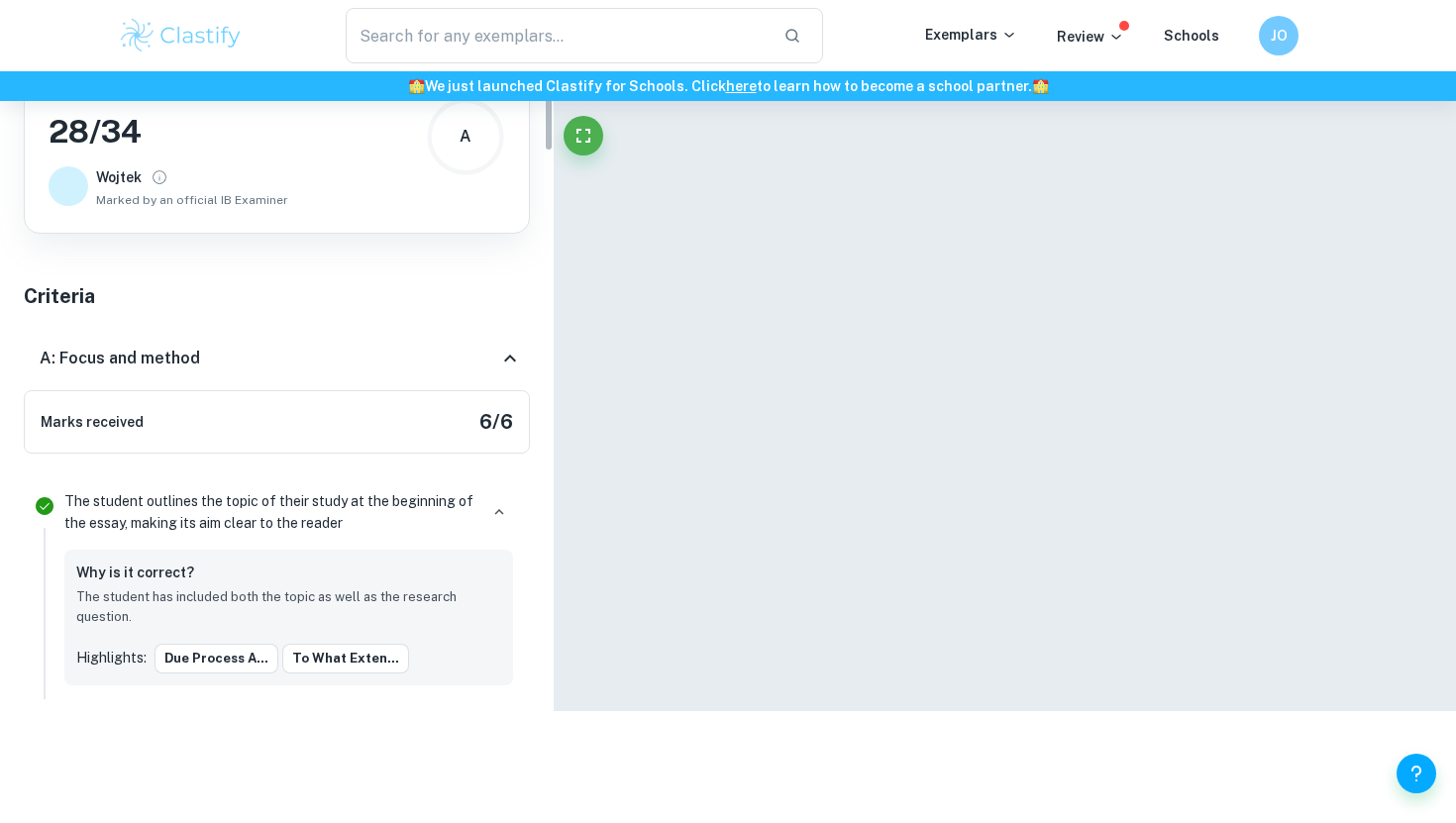 scroll, scrollTop: 0, scrollLeft: 0, axis: both 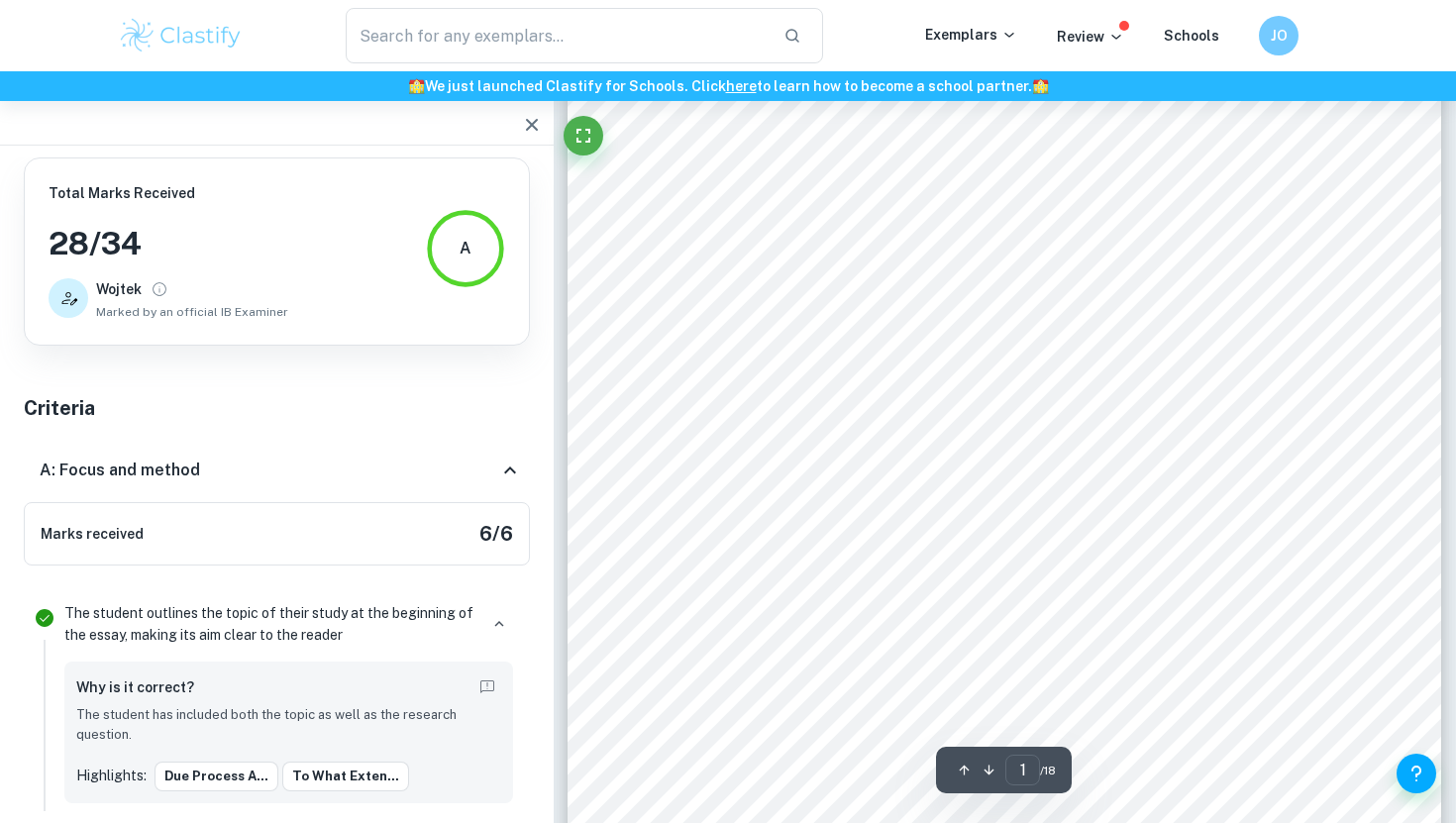 click on "Wojtek" at bounding box center (119, 289) 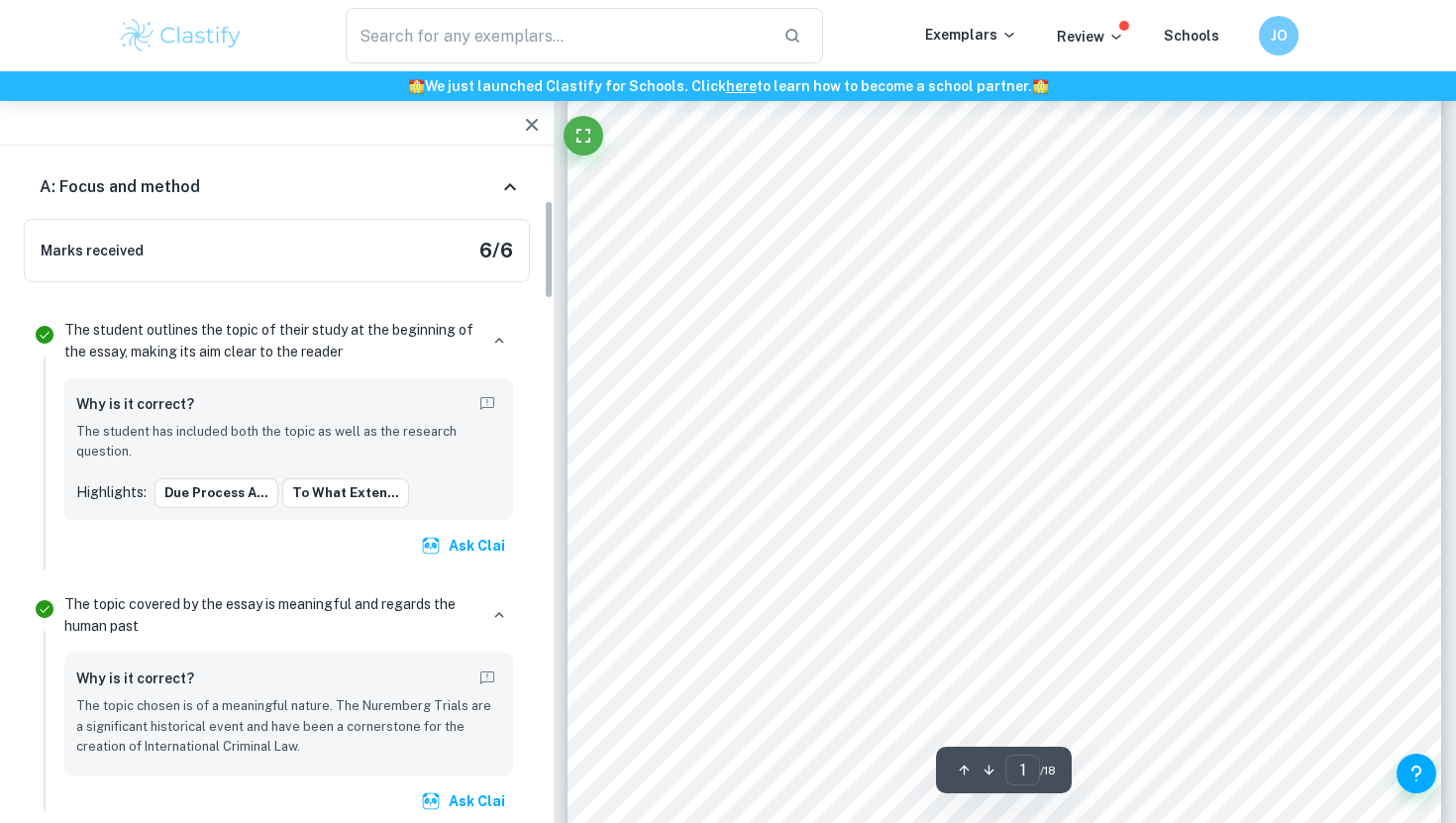 scroll, scrollTop: 284, scrollLeft: 0, axis: vertical 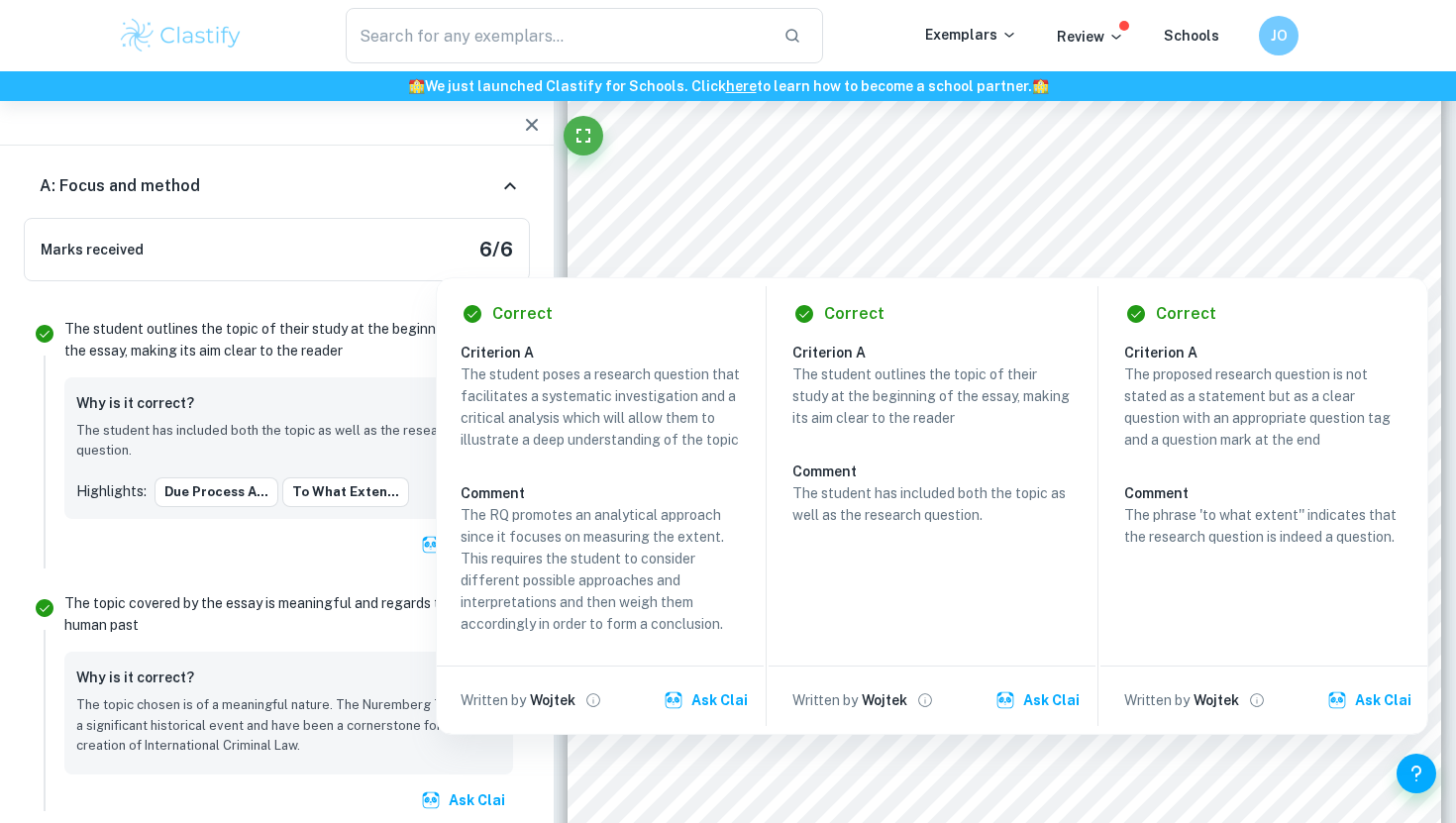 click on "The topic covered by the essay is meaningful and regards the human past" at bounding box center [270, 614] 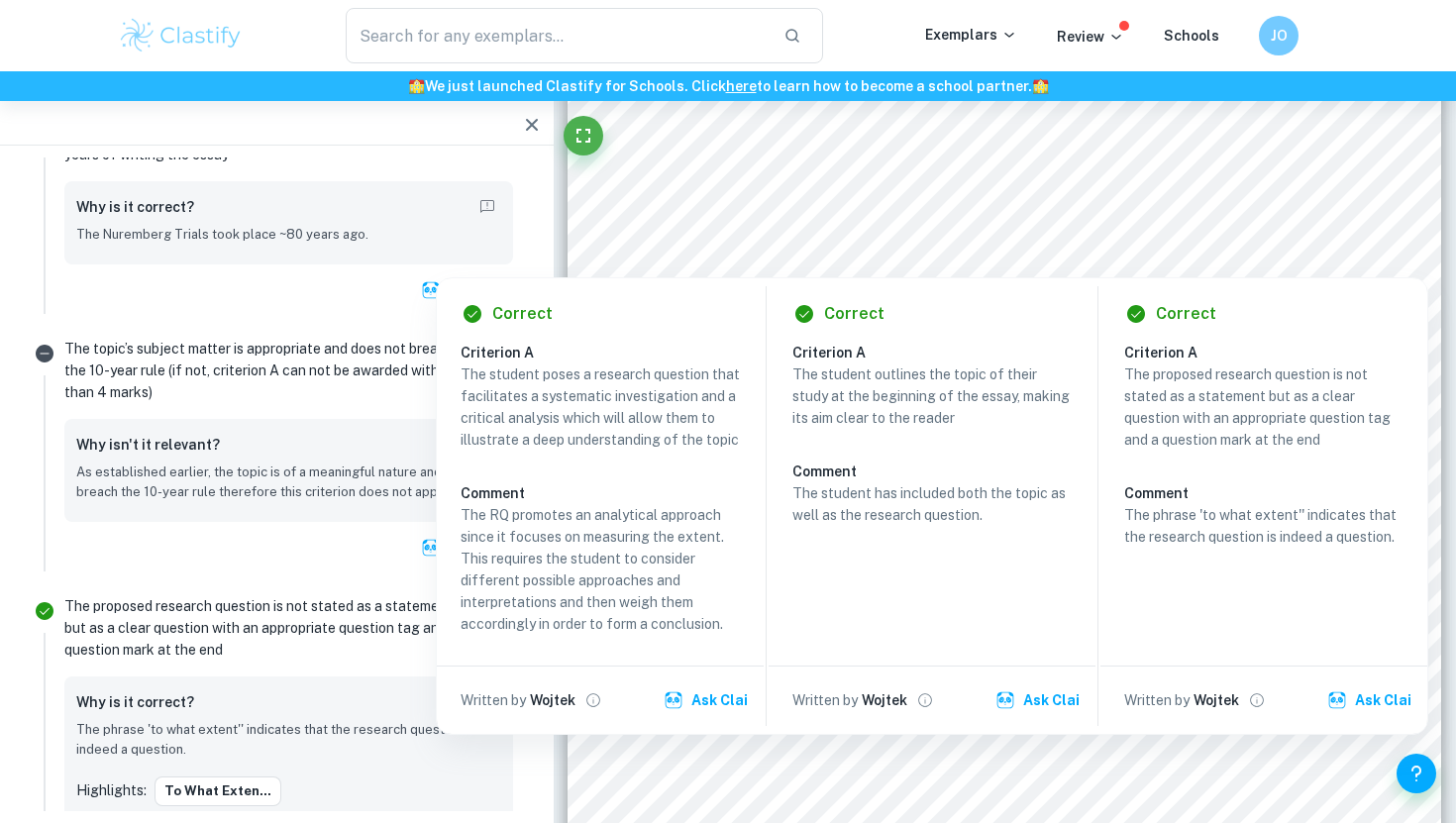 scroll, scrollTop: 1037, scrollLeft: 0, axis: vertical 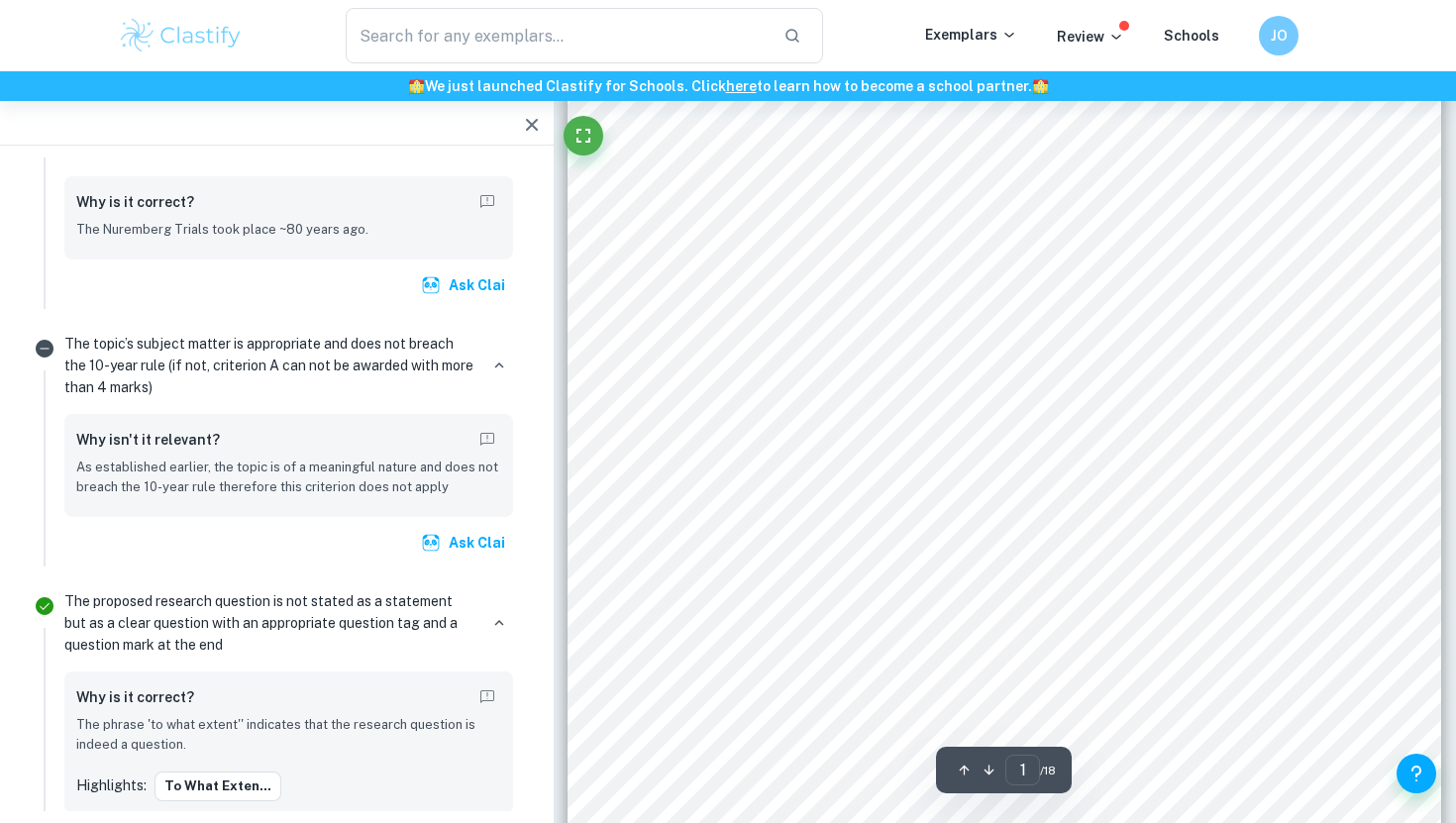 click on "1 INTERNATIONAL BACCAULERETE DIPLOMA PROGRAM Extended Essay in History: Due Process at Nuremberg Research Question: To what extent were the Nuremberg Trials defendants afforded a fair due process? Word Count: 3731" at bounding box center [1004, 231] 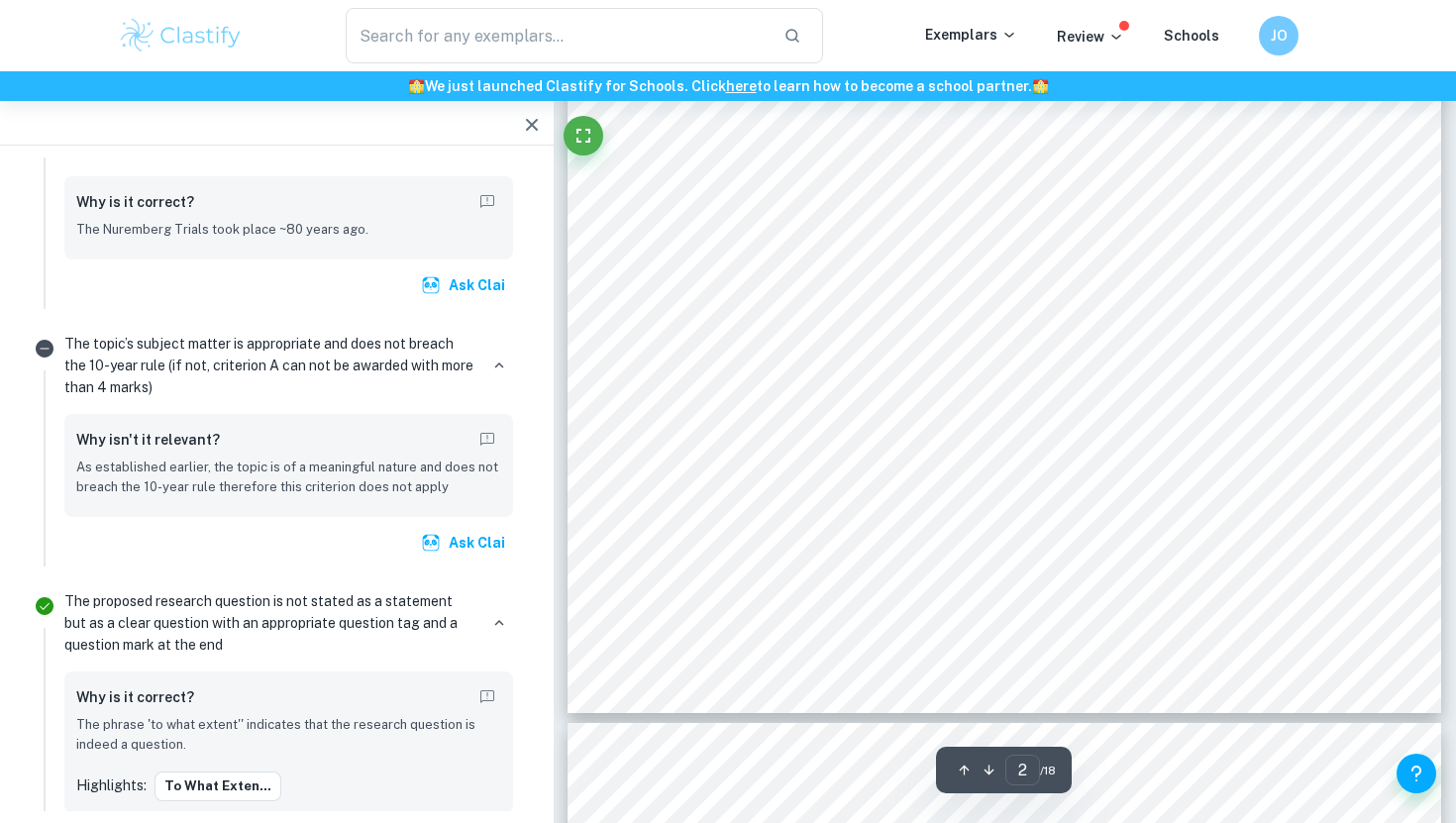 scroll, scrollTop: 2655, scrollLeft: 0, axis: vertical 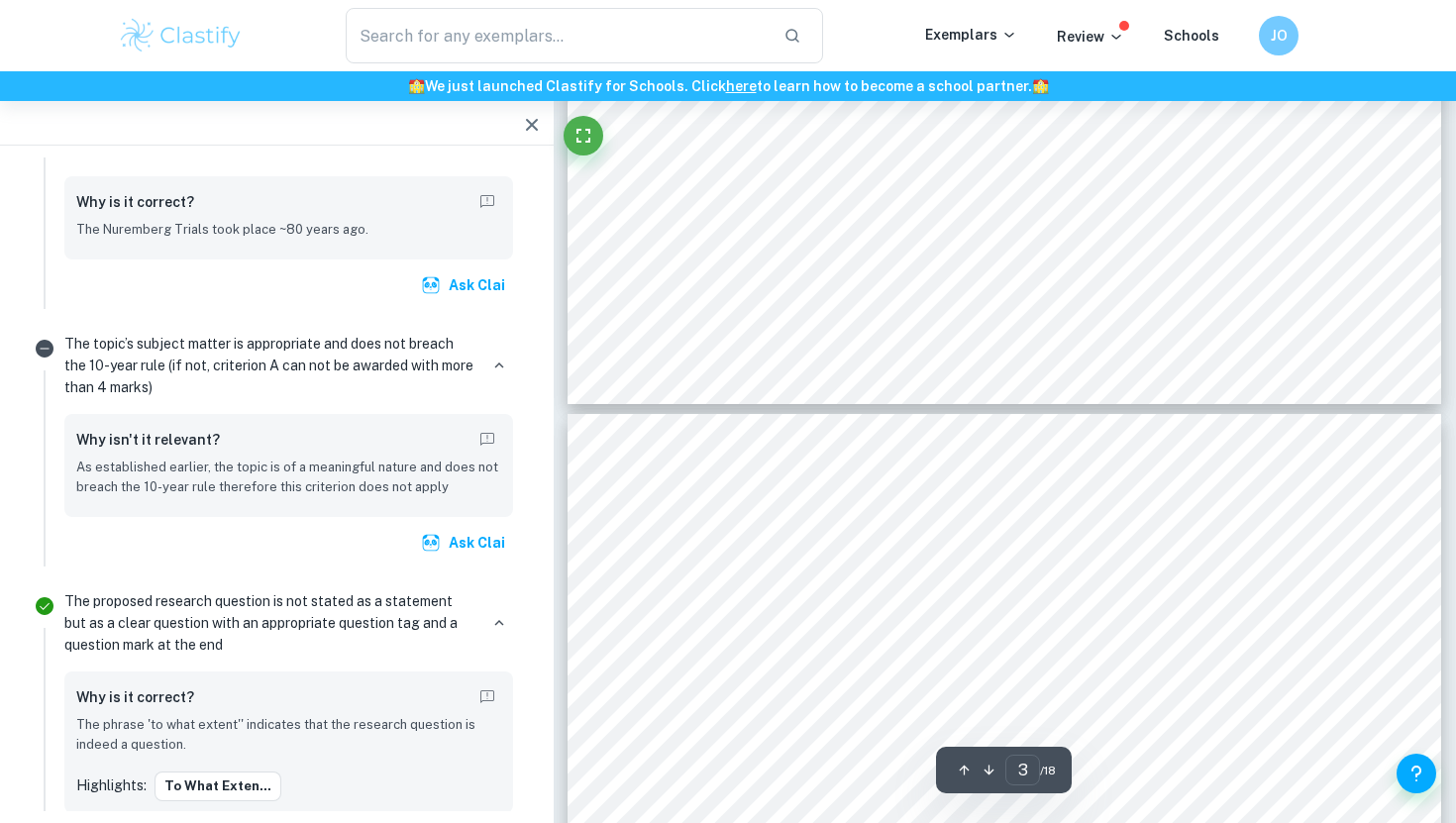 type on "4" 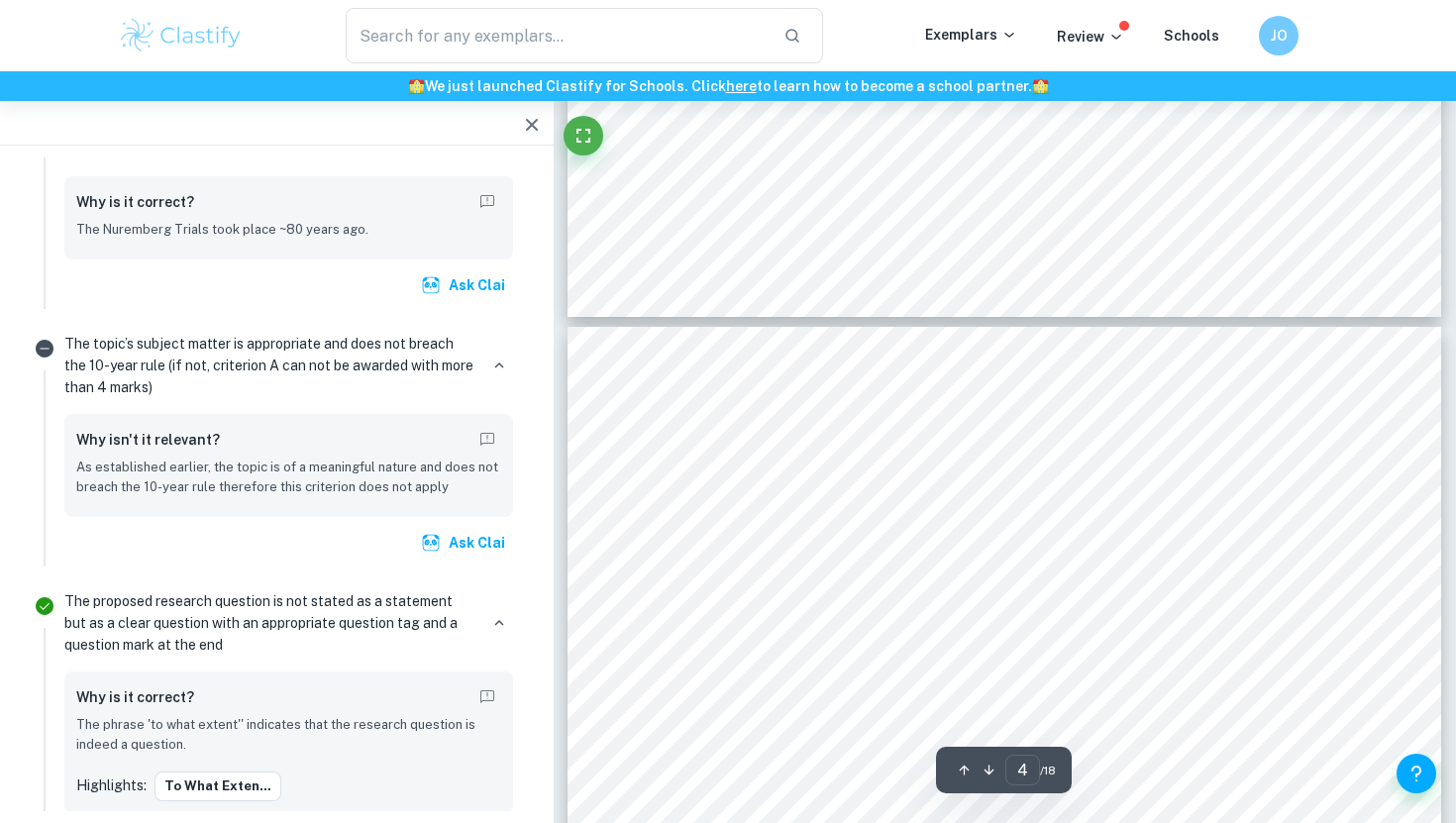 click on "4 This paper will explore the extent to which the defendants were afforded a fair due process by examining the trials in three sections: the Tribunal, defence preparation, and the proceedings. For each section, corresponding due process rights will be outlined and then with the use of primary as well as secondary sources the degree to which these rights have been respected at Nuremberg will be analysed. Reminiscences, statements and reports of prosecutors as well as attorneys were used to gather first-hand information on the procedural due process at Nuremberg. On top of that, in order to overcome the limitations of such sources, such as bias of the opposing parties, contemporary historian and lawyers9 perspectives were also taken into consideration. Analysis A fundamental component of the due process is the right to a hearing in front of an impartial judge that lacks prejudice towards the accused ([INSTITUTION], claiming that the trials were not impartial but a 8 diktat   not be trusted99" at bounding box center [1004, 944] 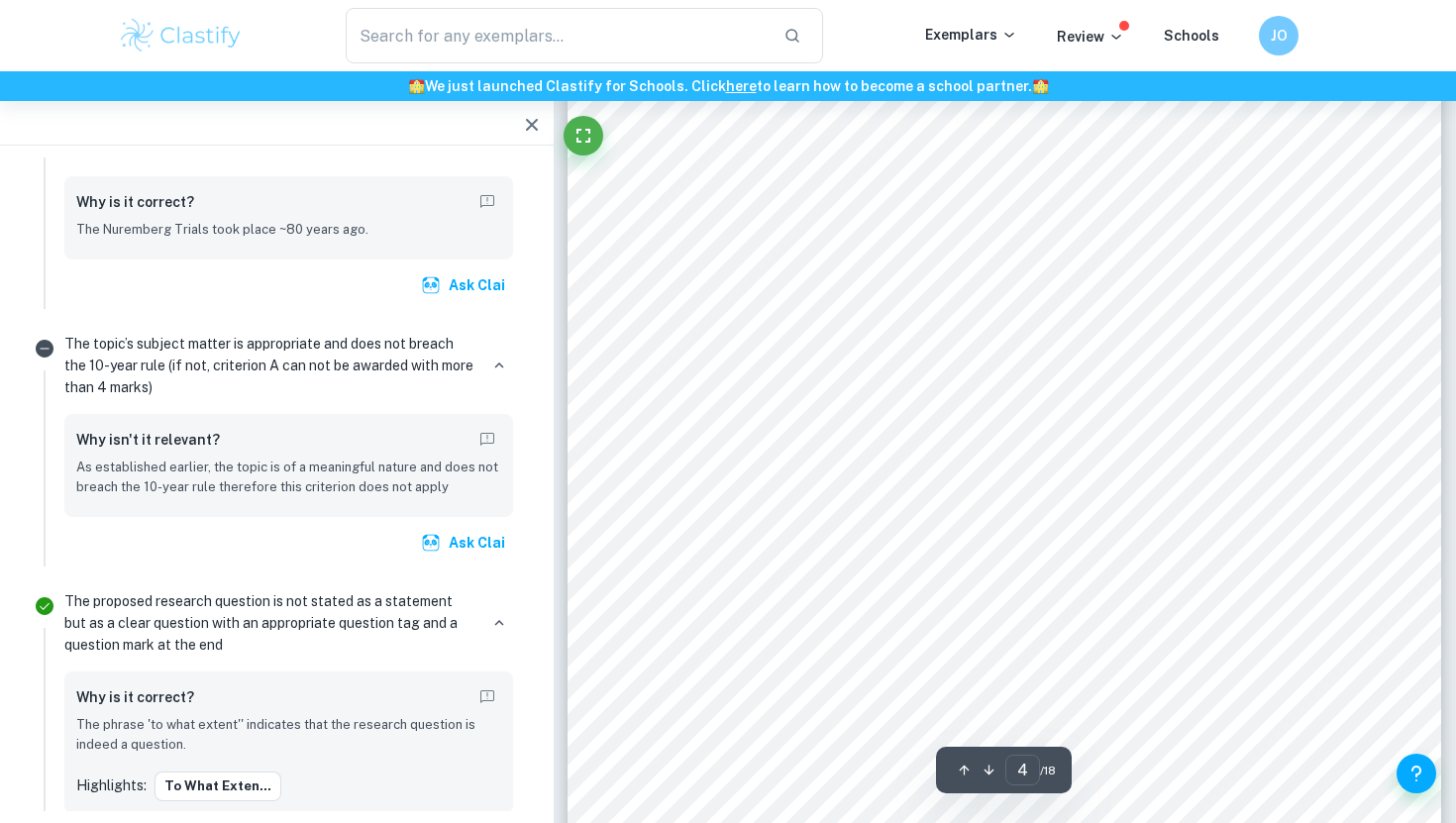 scroll, scrollTop: 4425, scrollLeft: 0, axis: vertical 